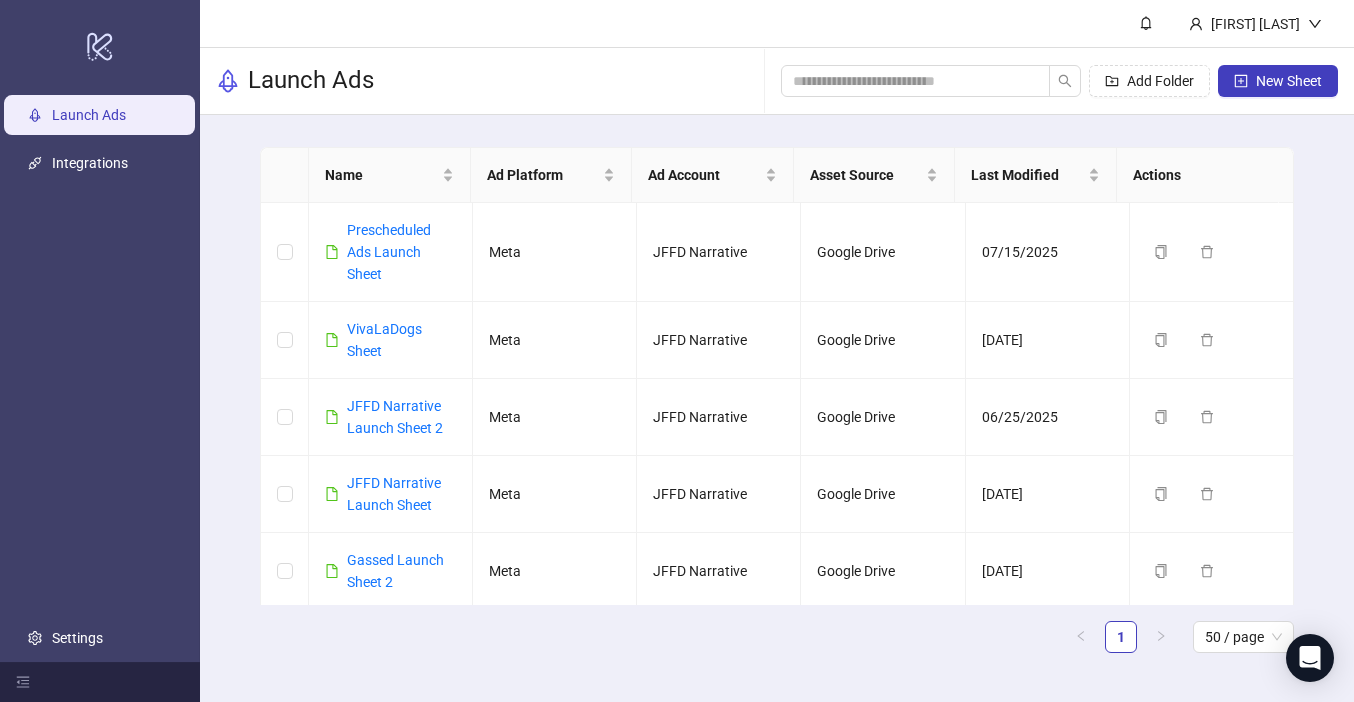 scroll, scrollTop: 0, scrollLeft: 0, axis: both 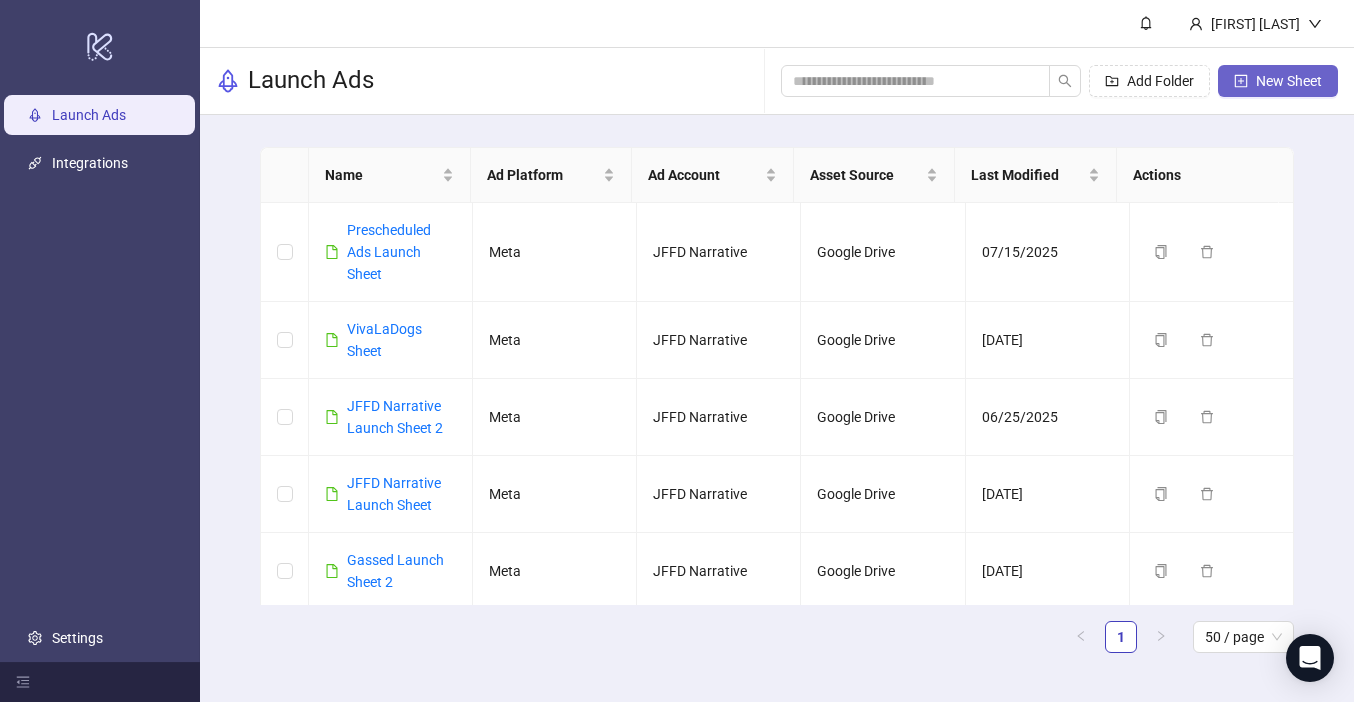 click 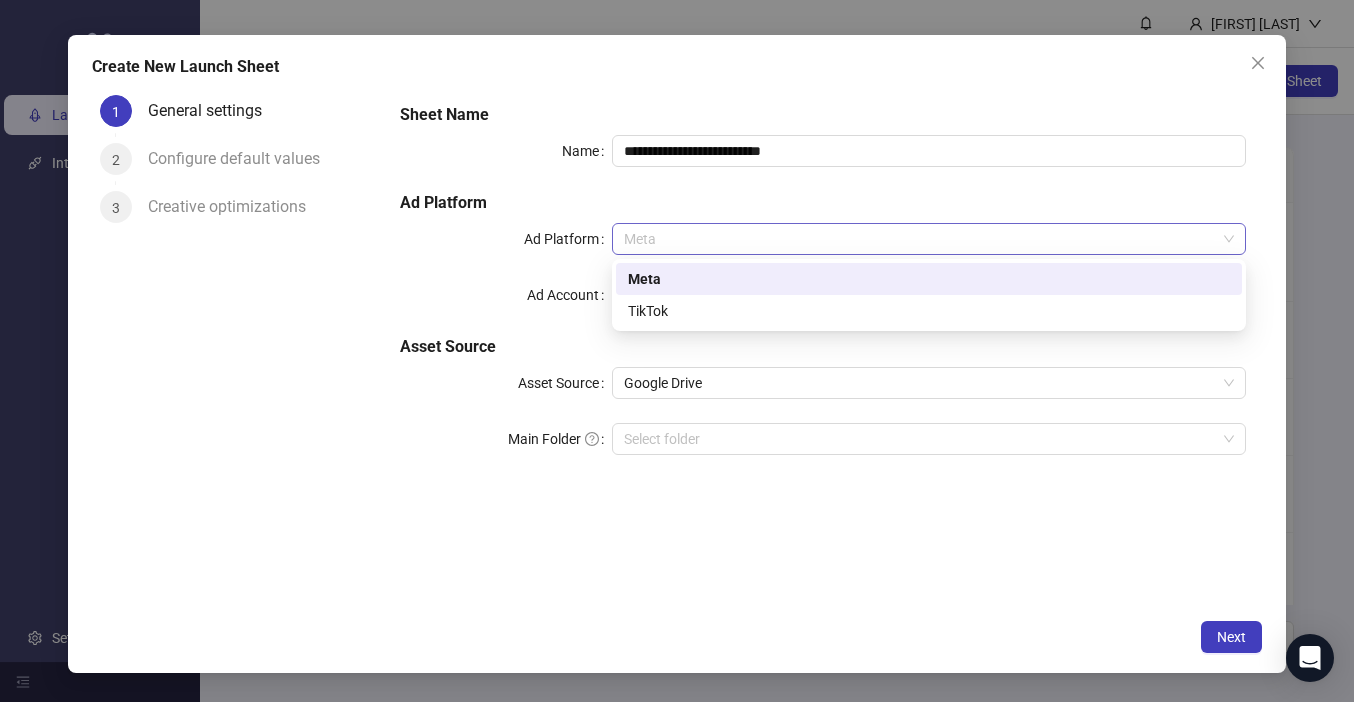 click on "Meta" at bounding box center [929, 239] 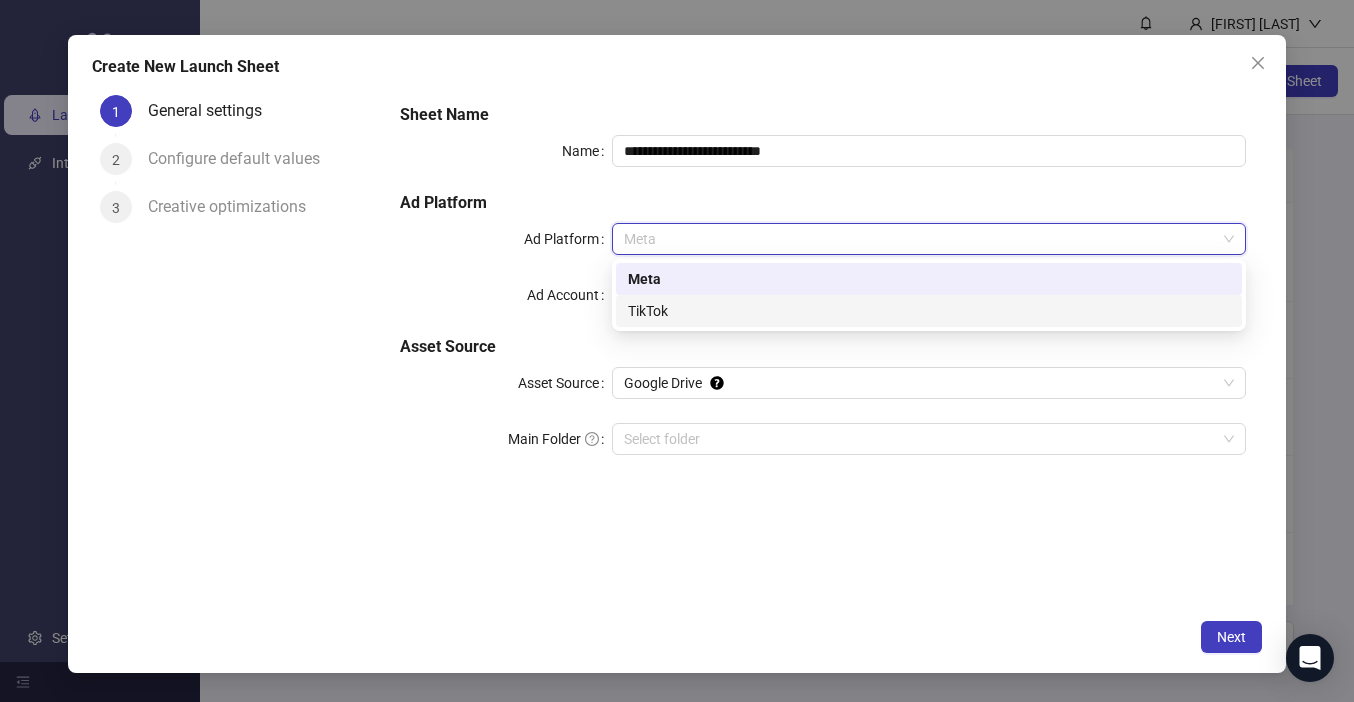 click on "TikTok" at bounding box center (929, 311) 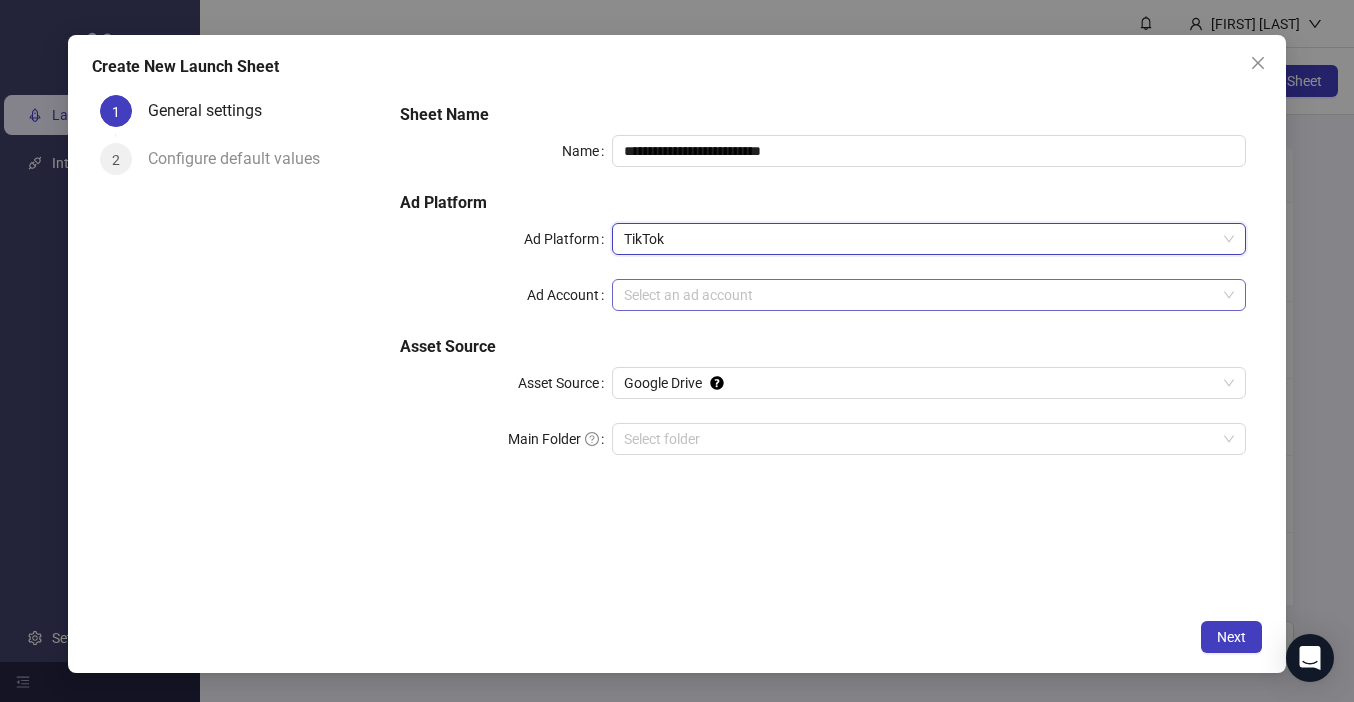click on "Ad Account" at bounding box center (920, 295) 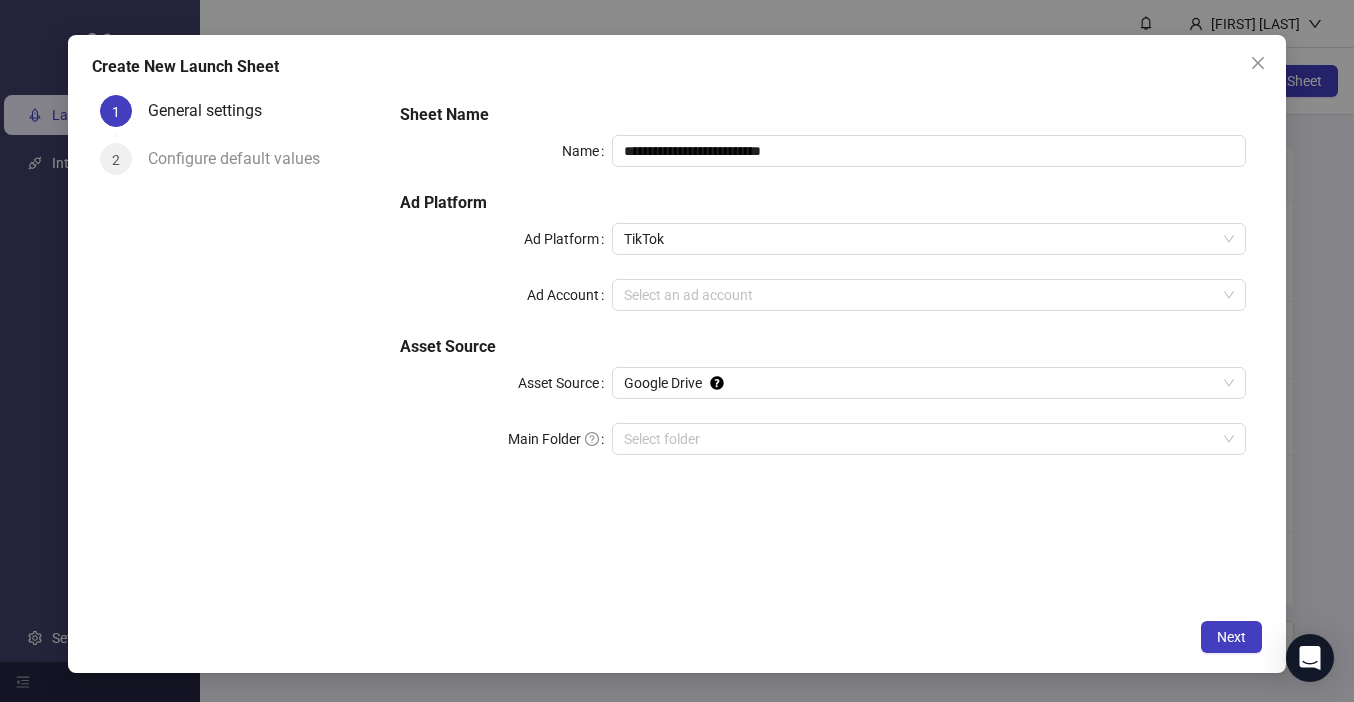 click on "**********" at bounding box center [823, 291] 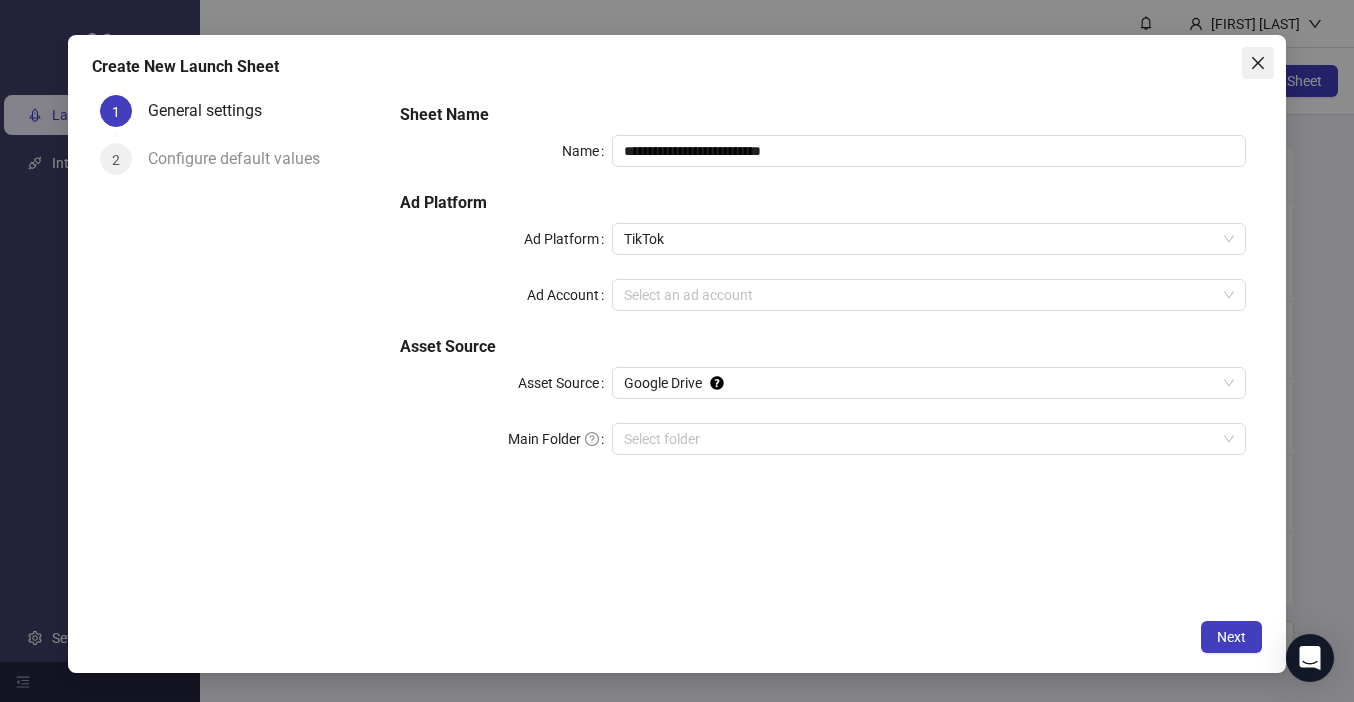 click 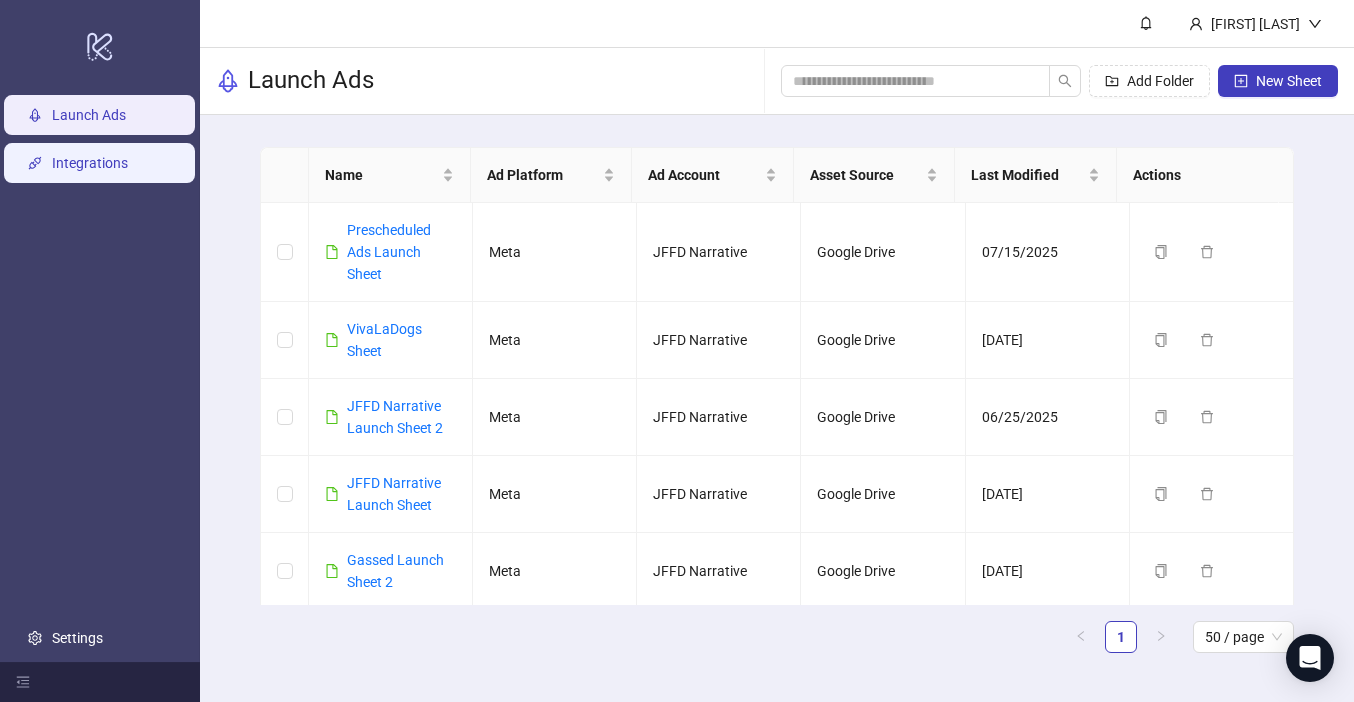 click on "Integrations" at bounding box center (90, 163) 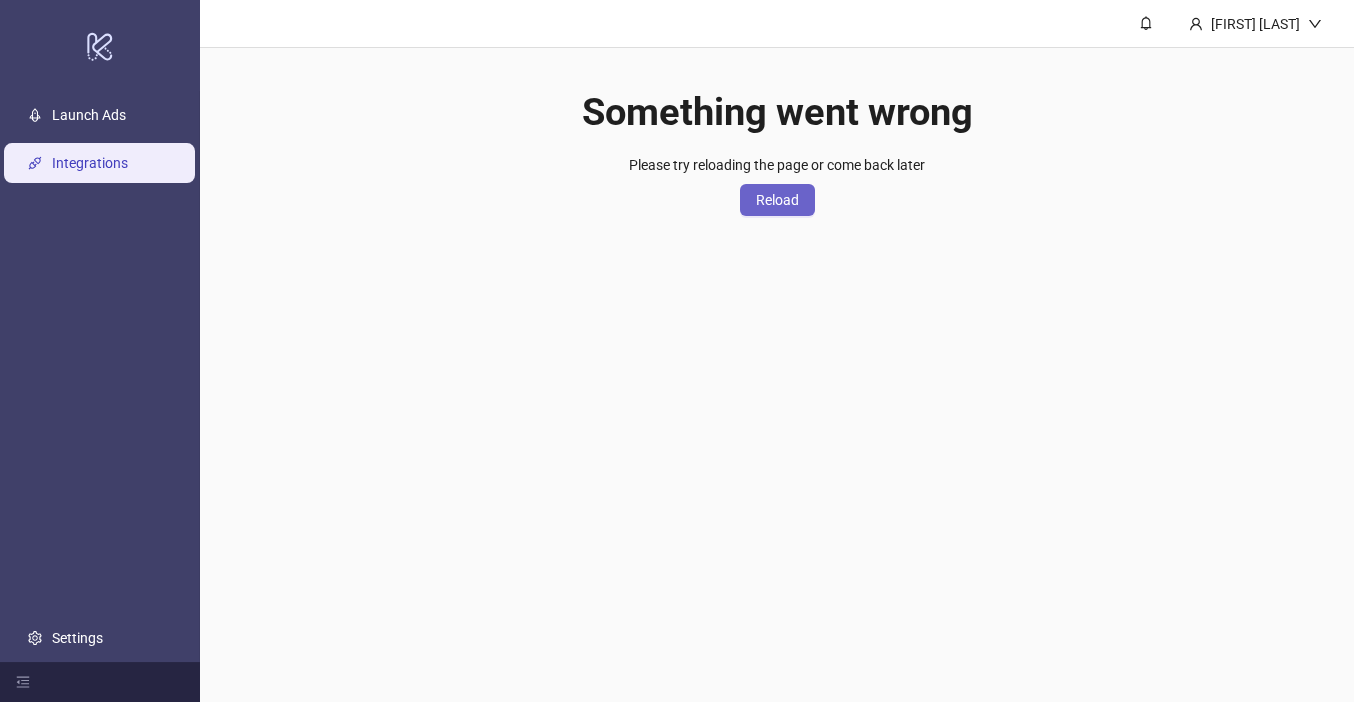 click on "Reload" at bounding box center (777, 200) 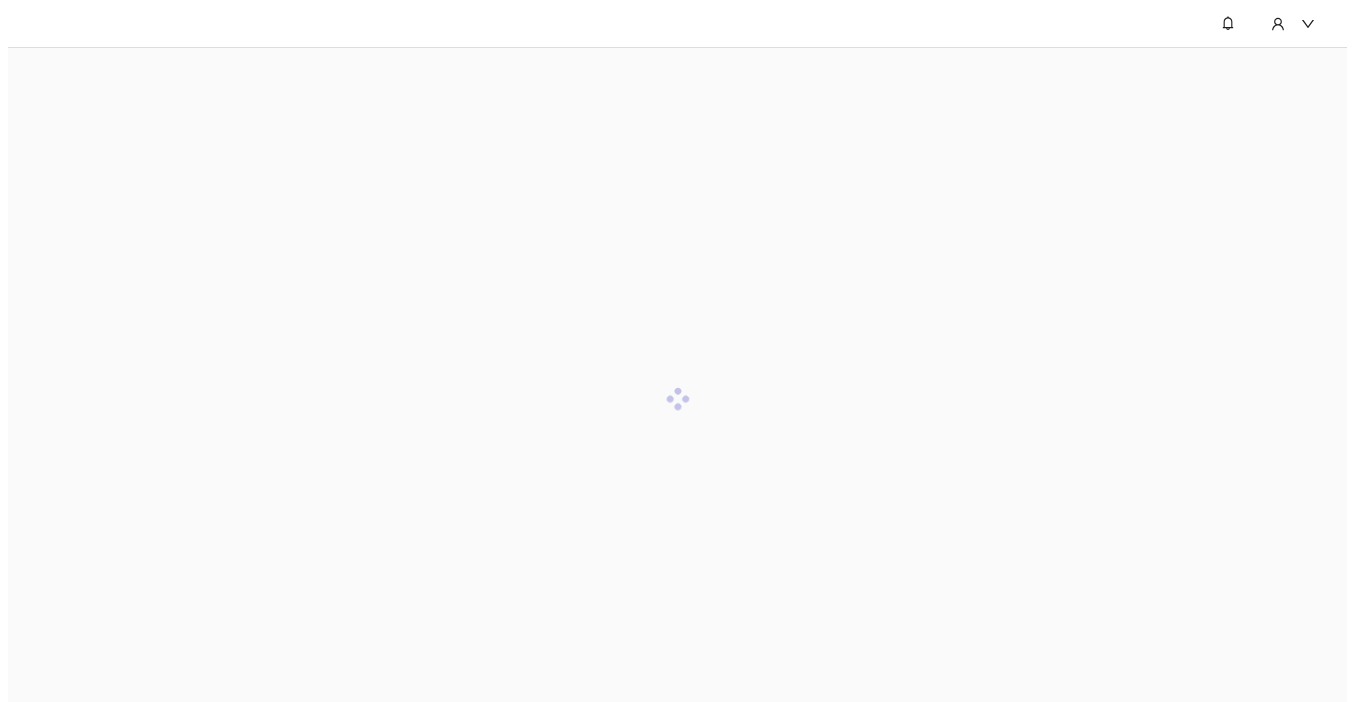 scroll, scrollTop: 0, scrollLeft: 0, axis: both 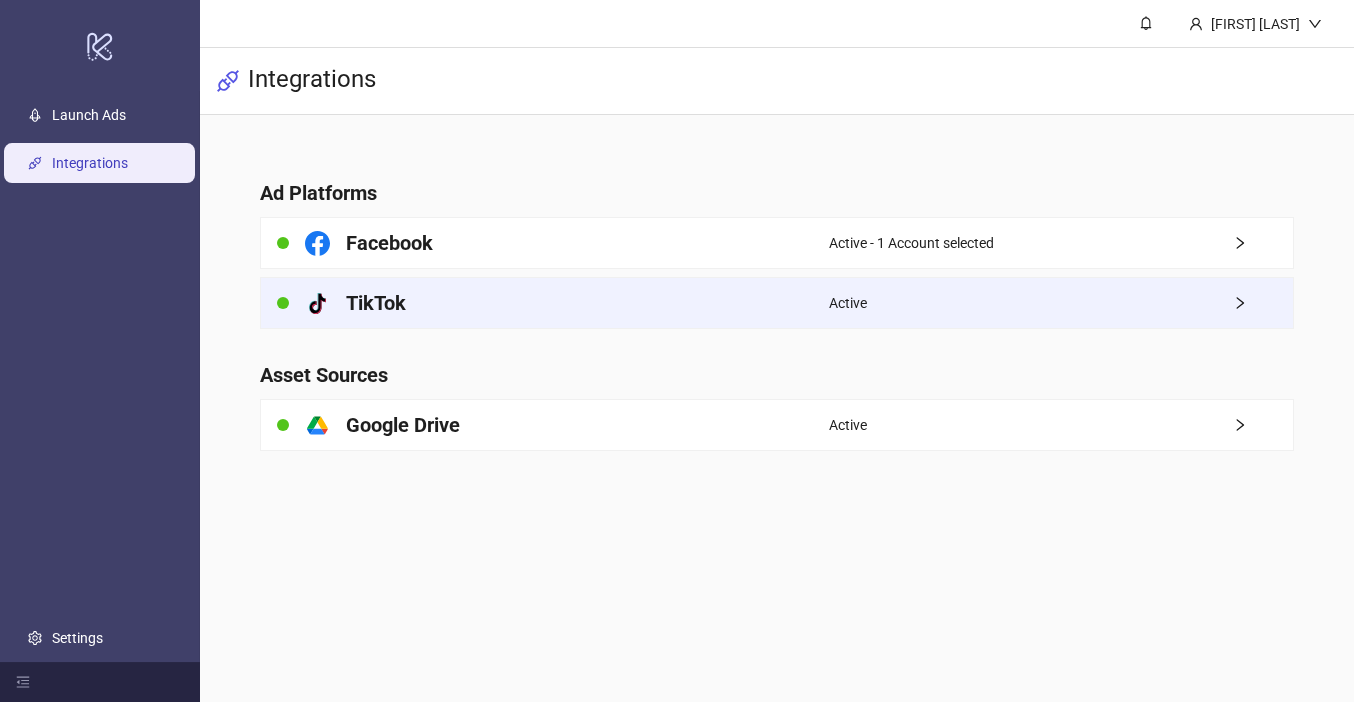 click on "Active" at bounding box center [1061, 303] 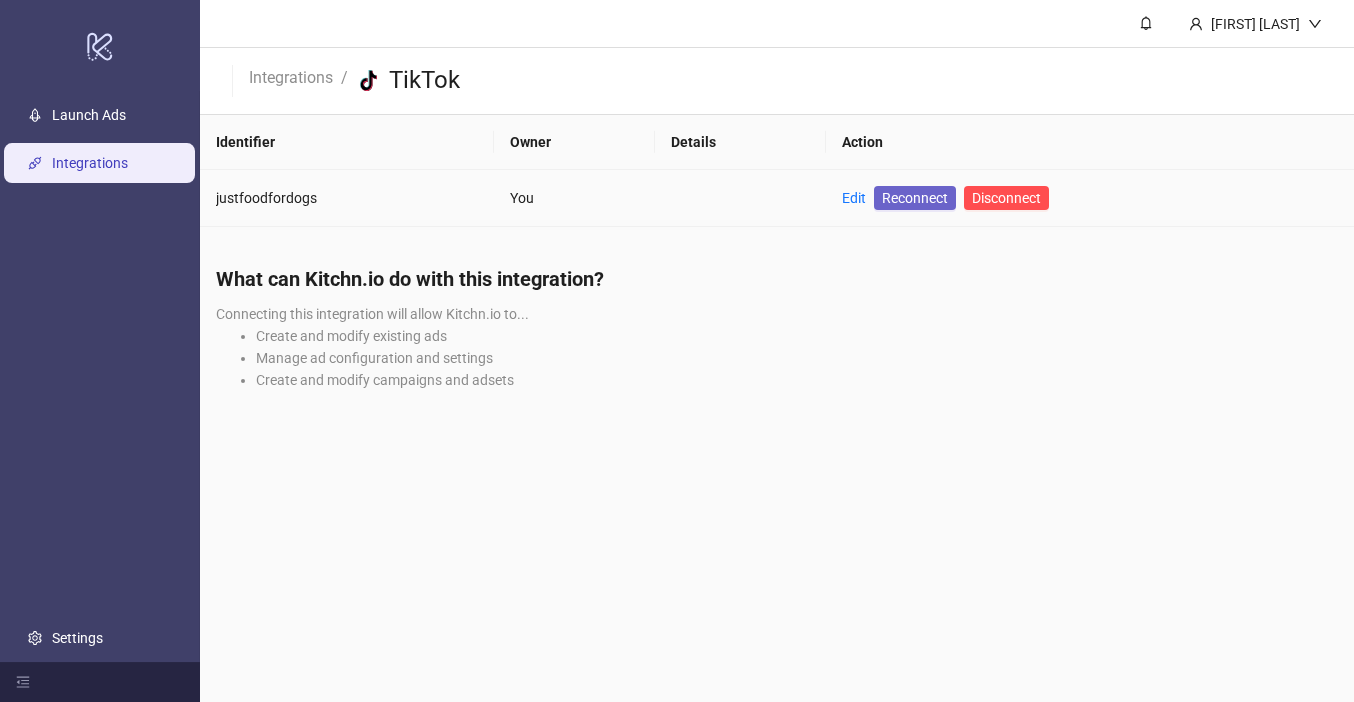 click on "Reconnect" at bounding box center (915, 198) 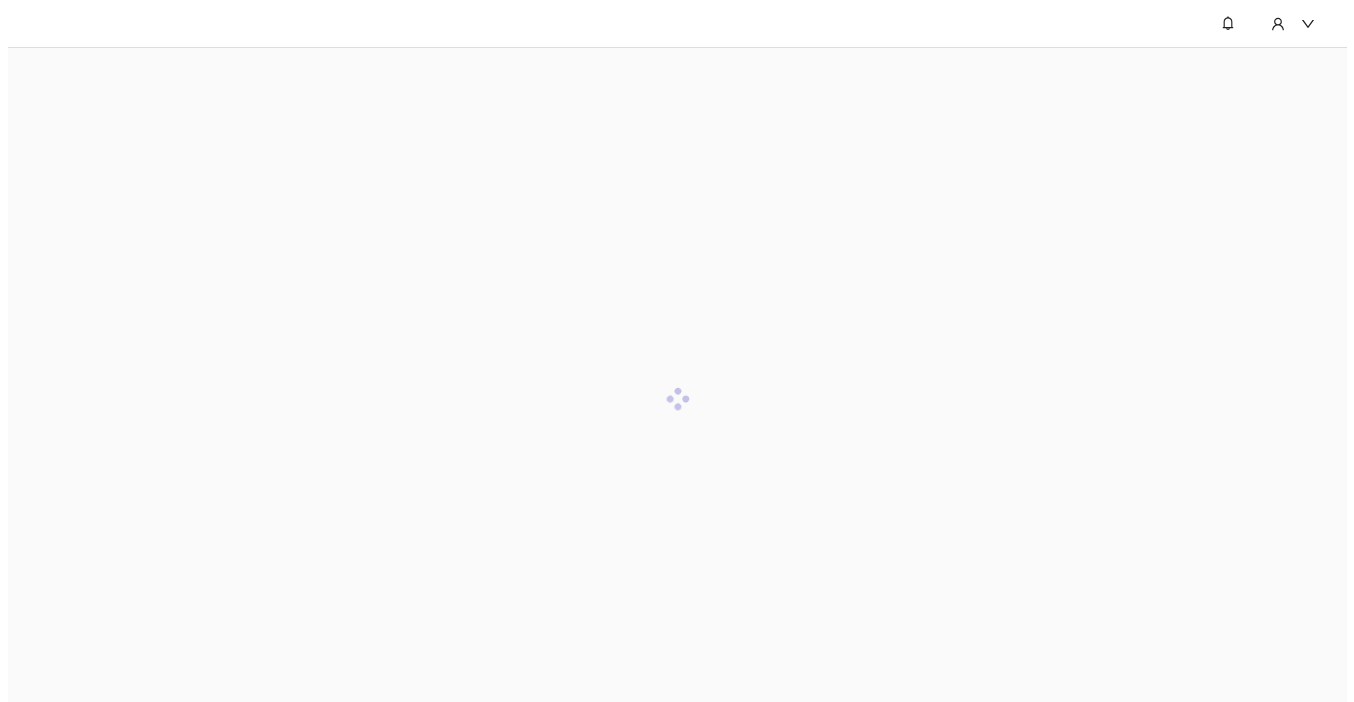 scroll, scrollTop: 0, scrollLeft: 0, axis: both 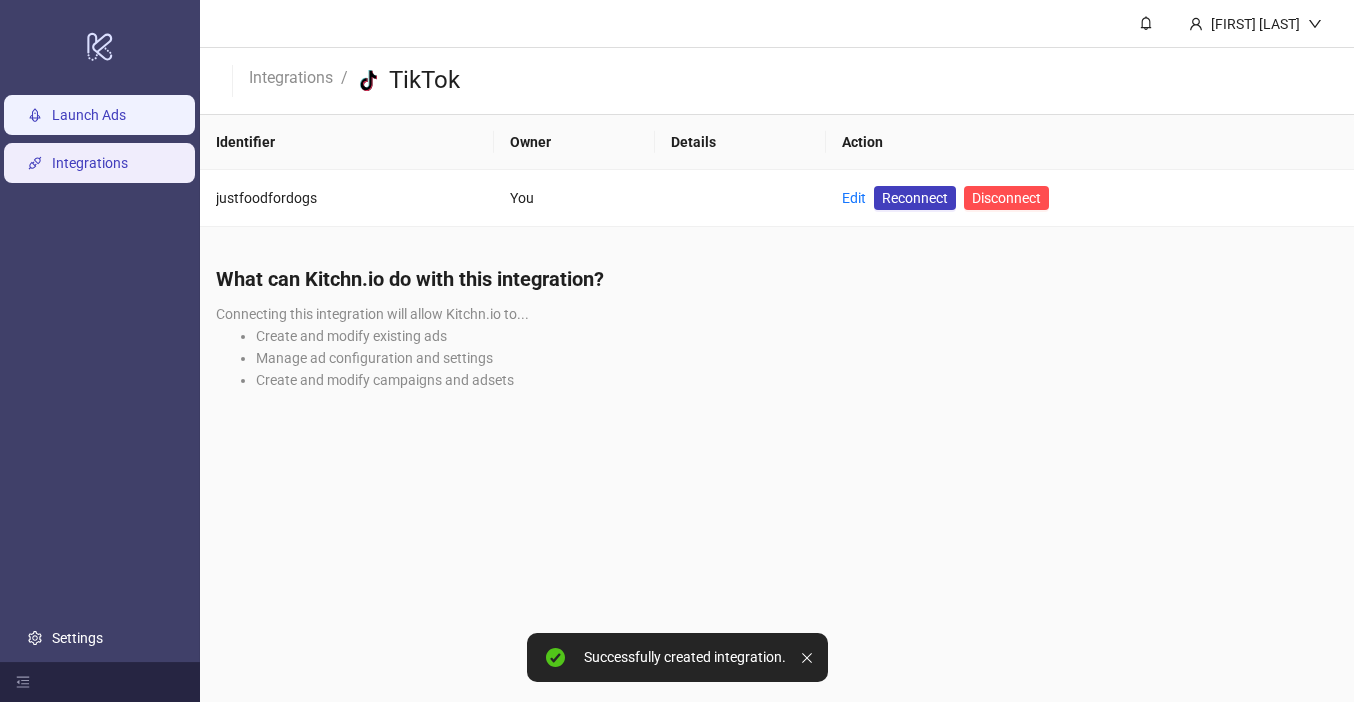click on "Launch Ads" at bounding box center [89, 115] 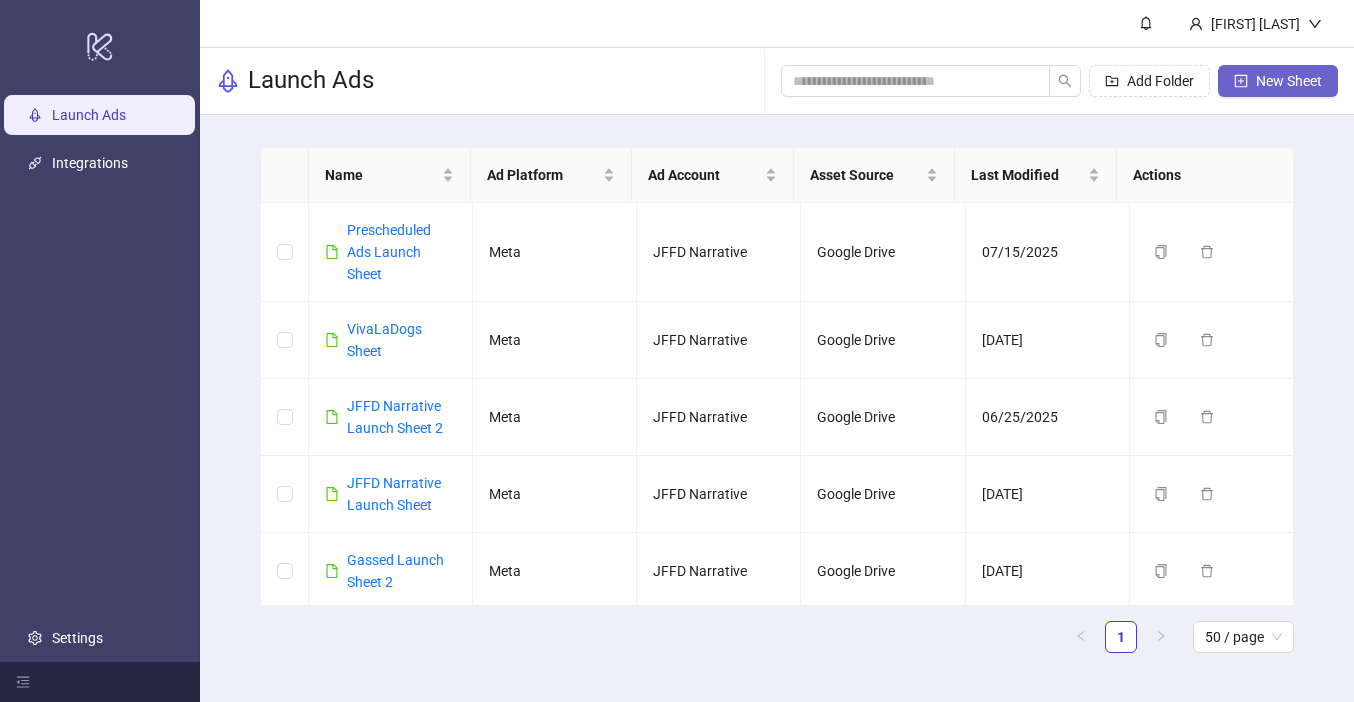 click on "New Sheet" at bounding box center [1278, 81] 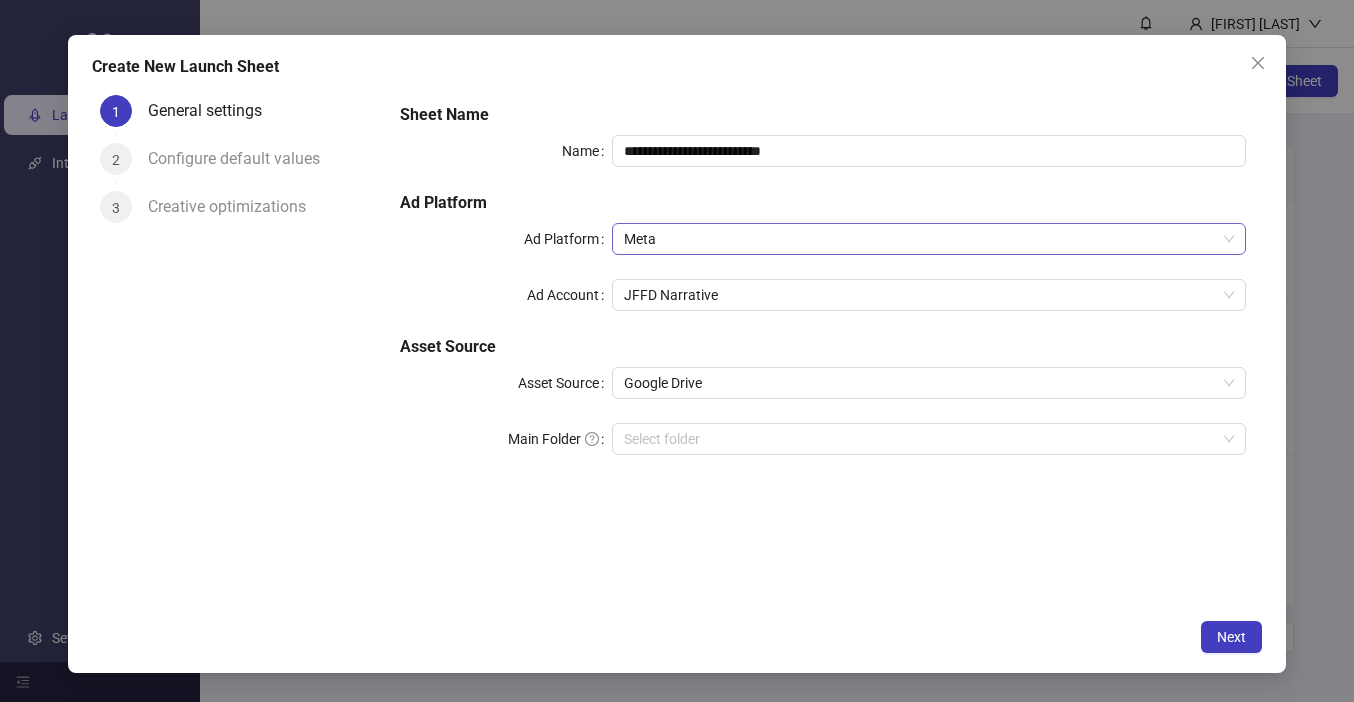 click on "Meta" at bounding box center (929, 239) 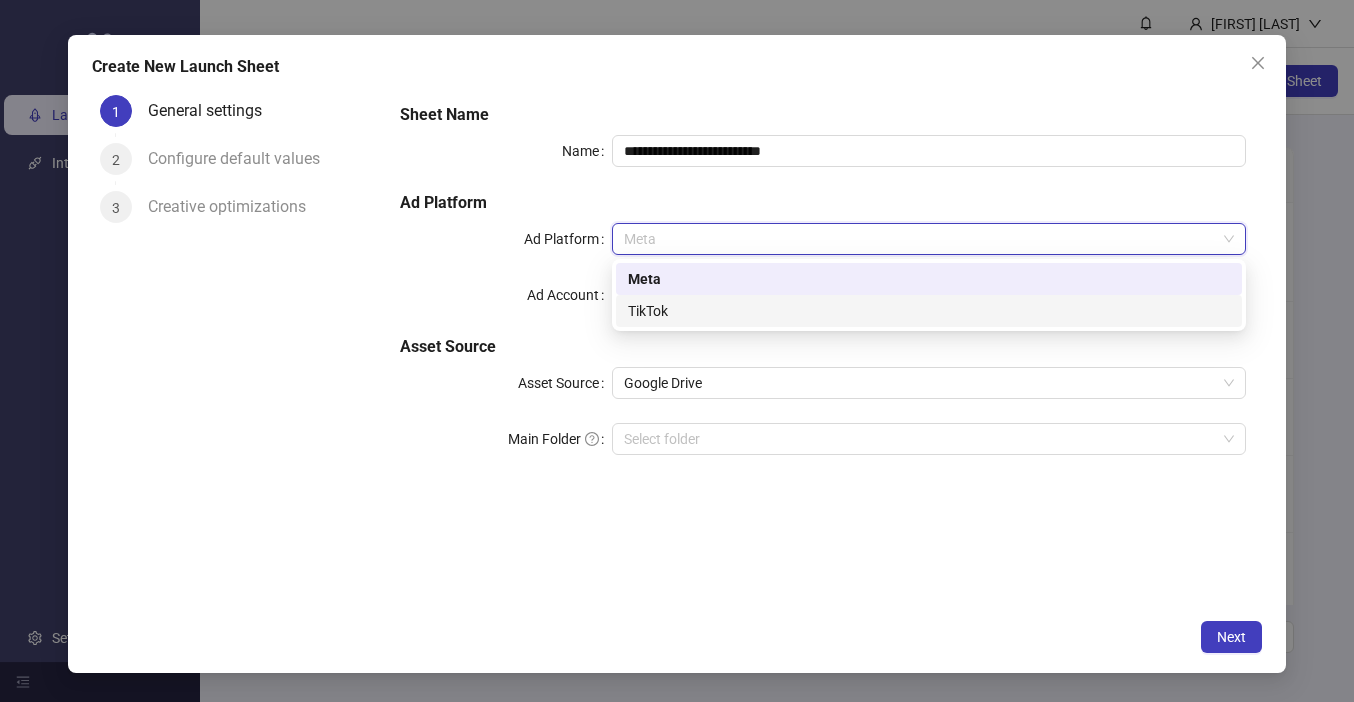 click on "TikTok" at bounding box center (929, 311) 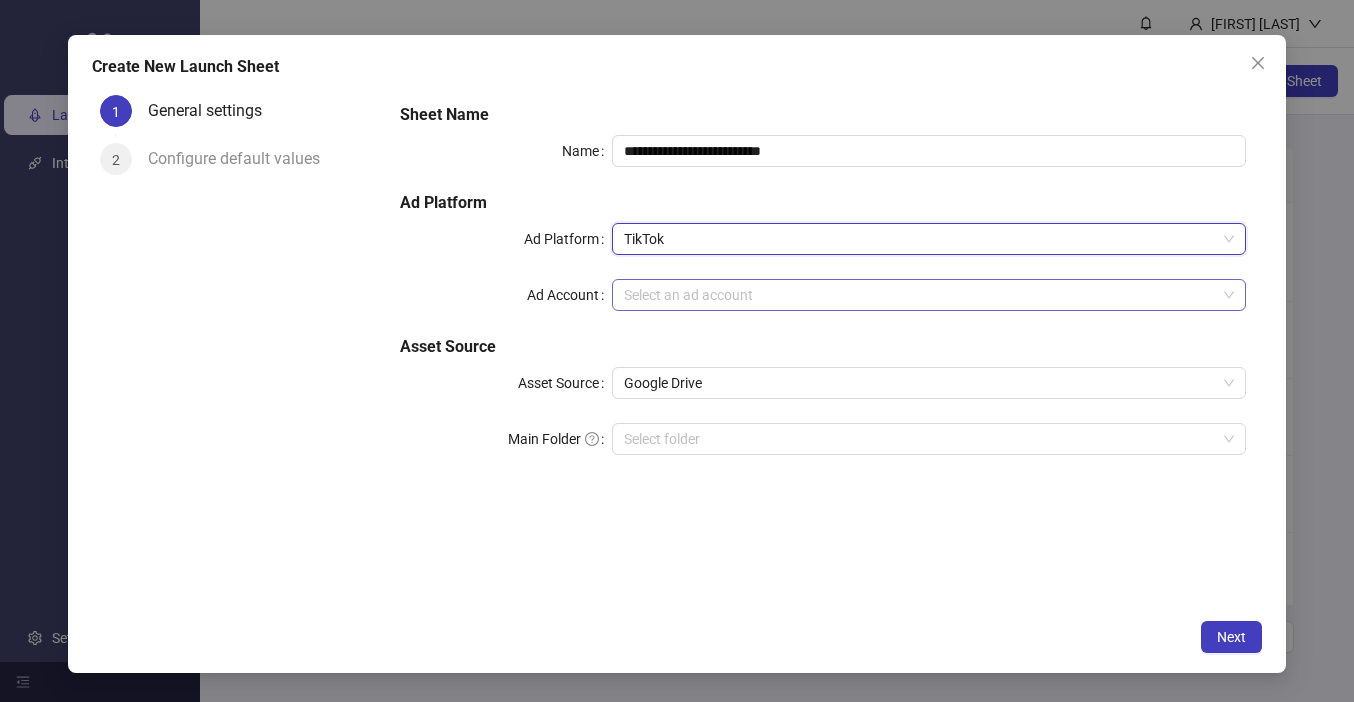 click on "Ad Account" at bounding box center [920, 295] 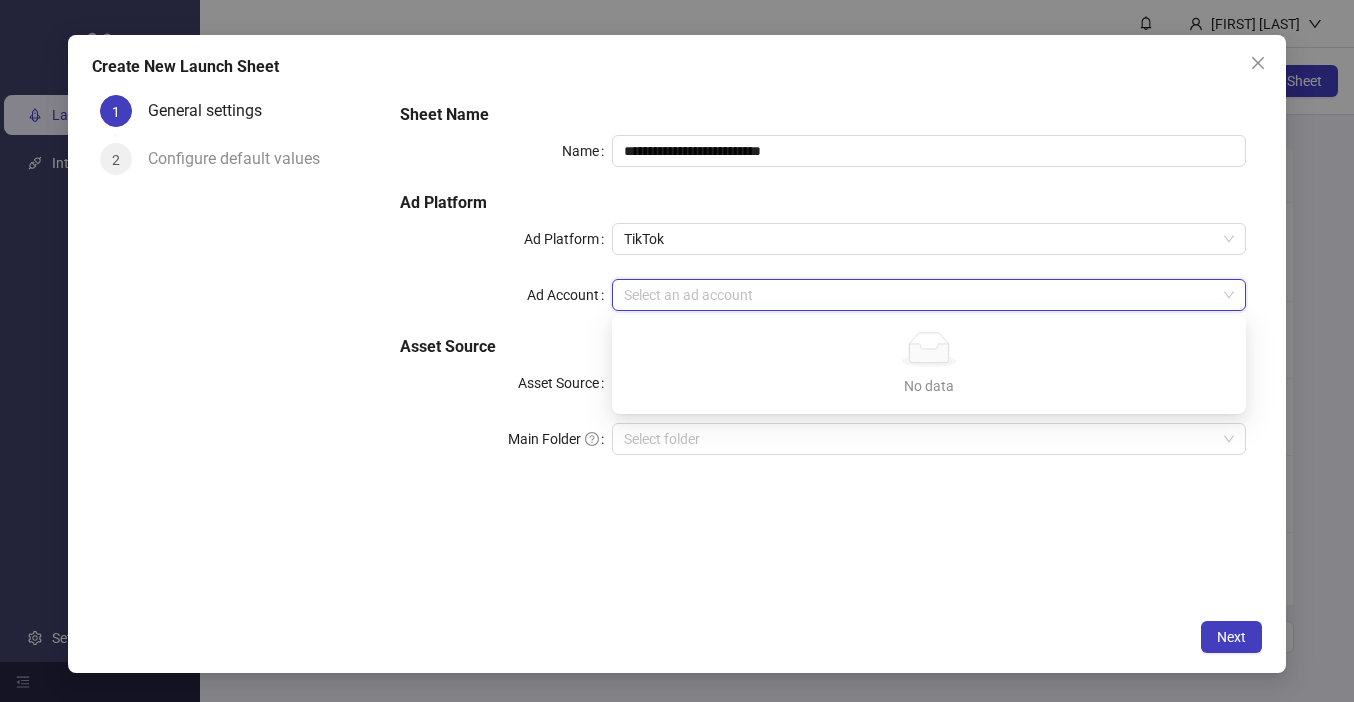 click on "**********" at bounding box center (823, 291) 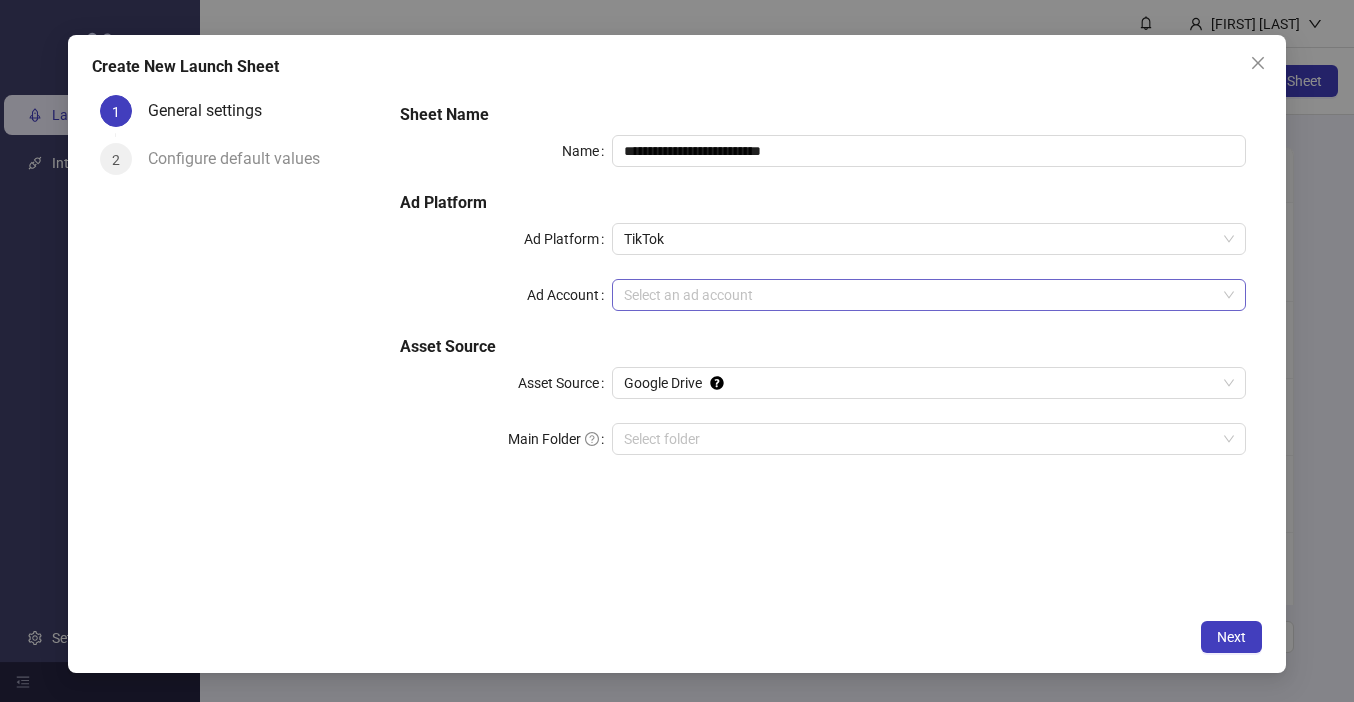 click on "Ad Account" at bounding box center [920, 295] 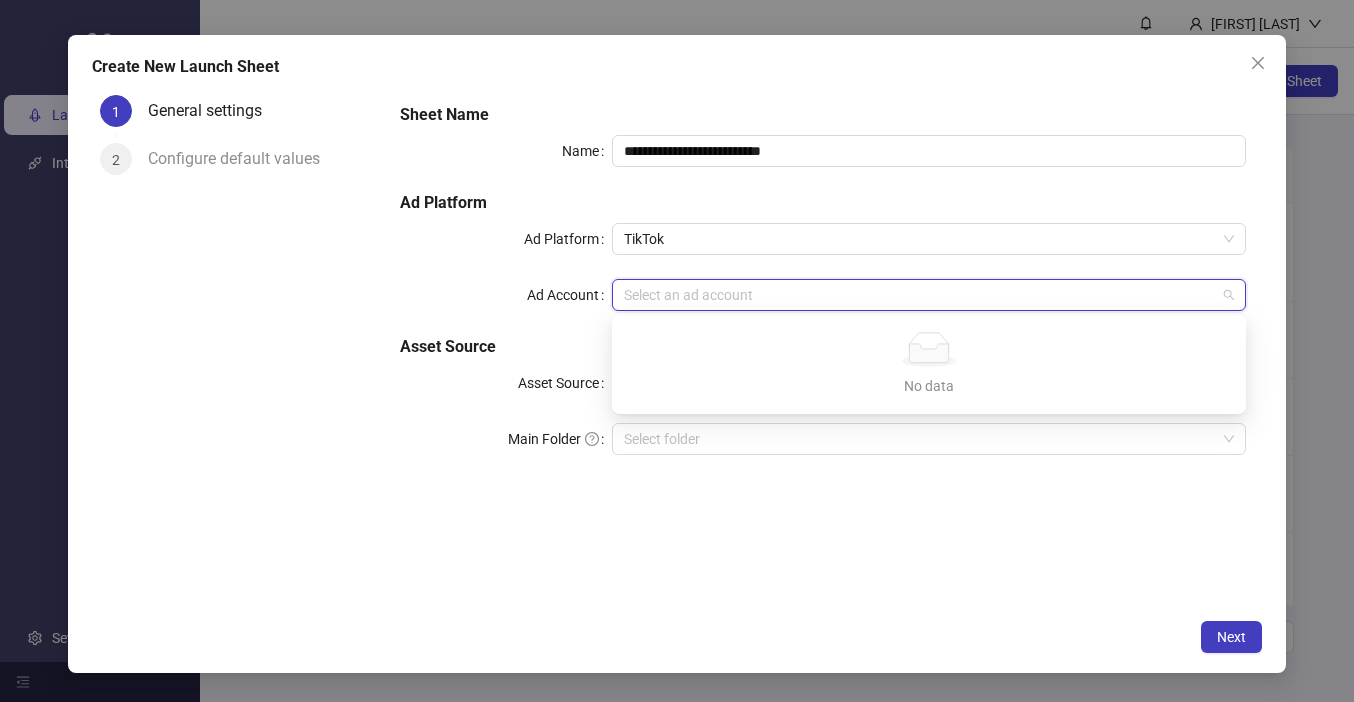click on "No data" 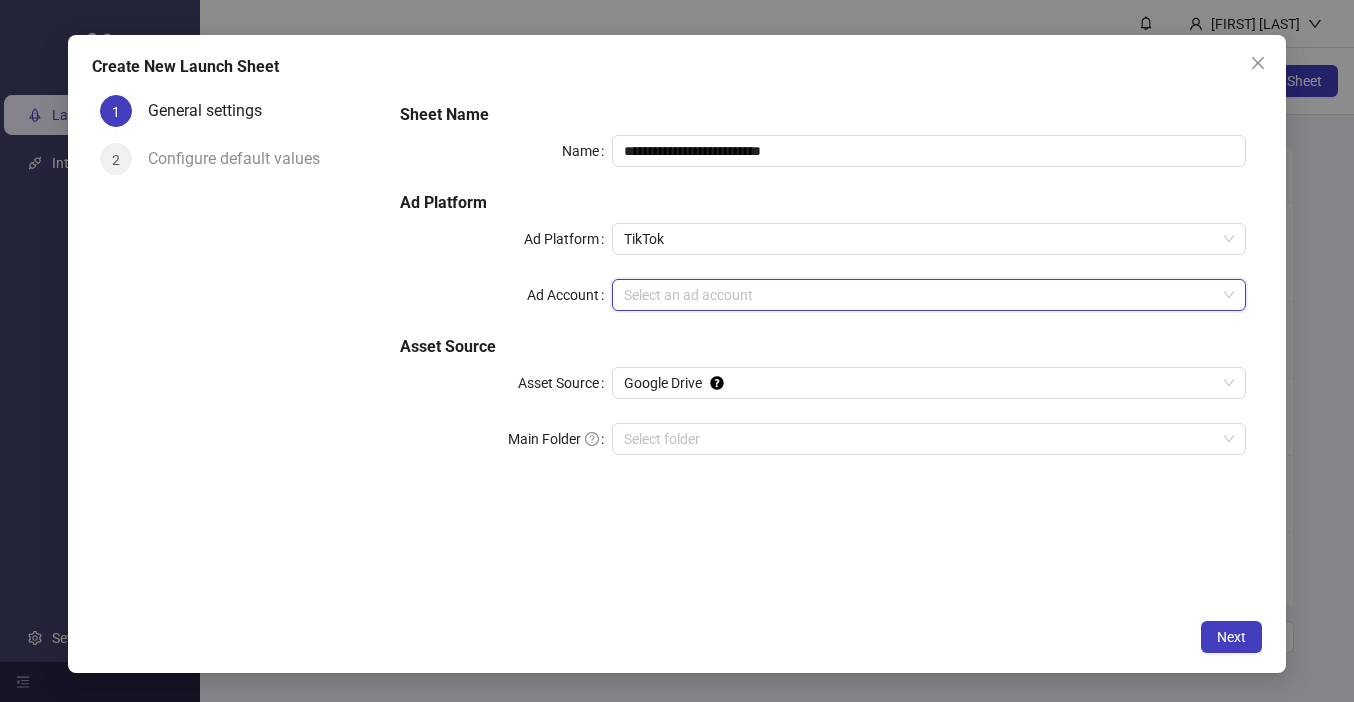 click on "Ad Account" at bounding box center [920, 295] 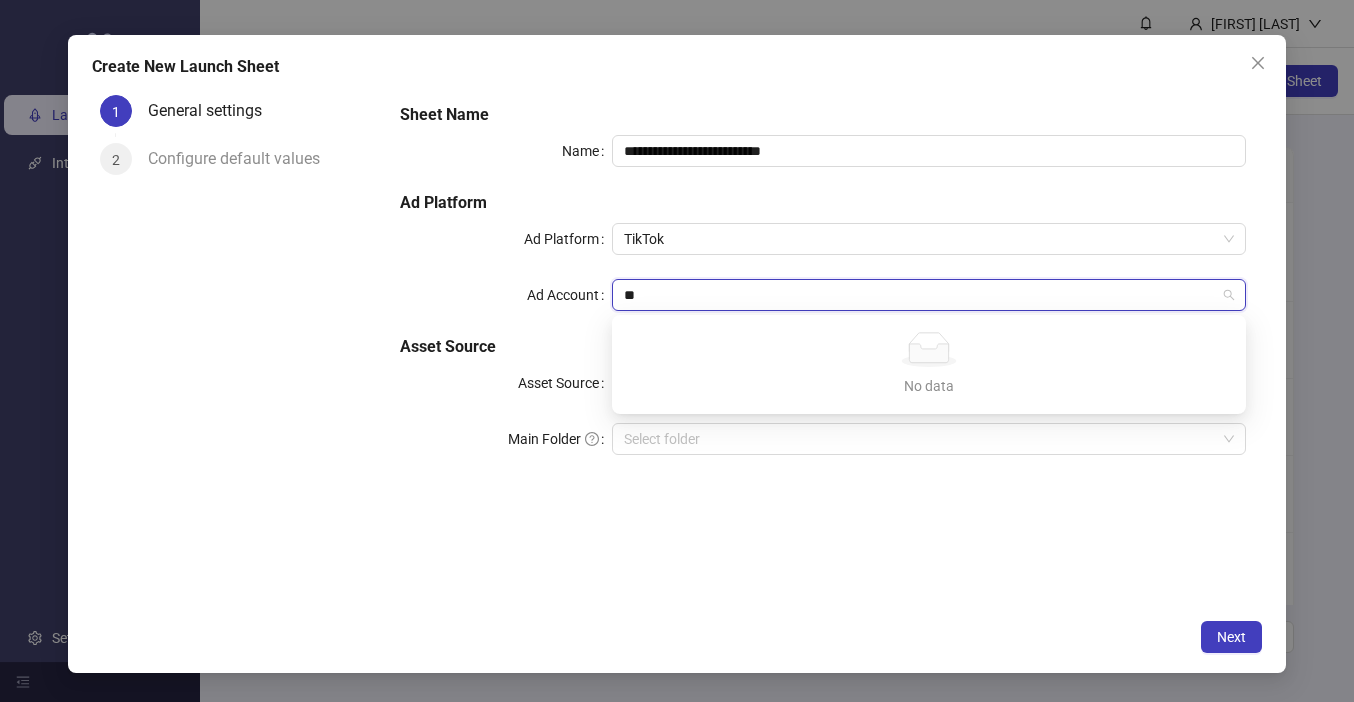 type on "**" 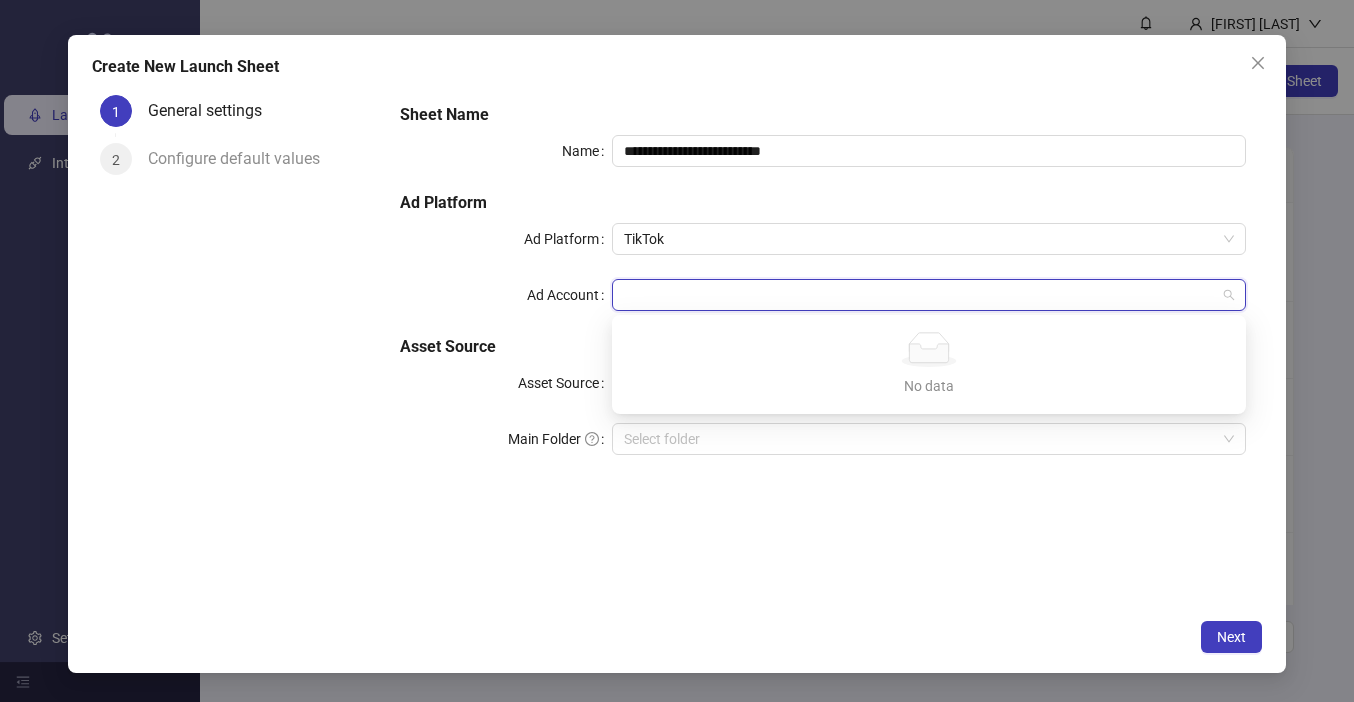 click on "**********" at bounding box center [823, 291] 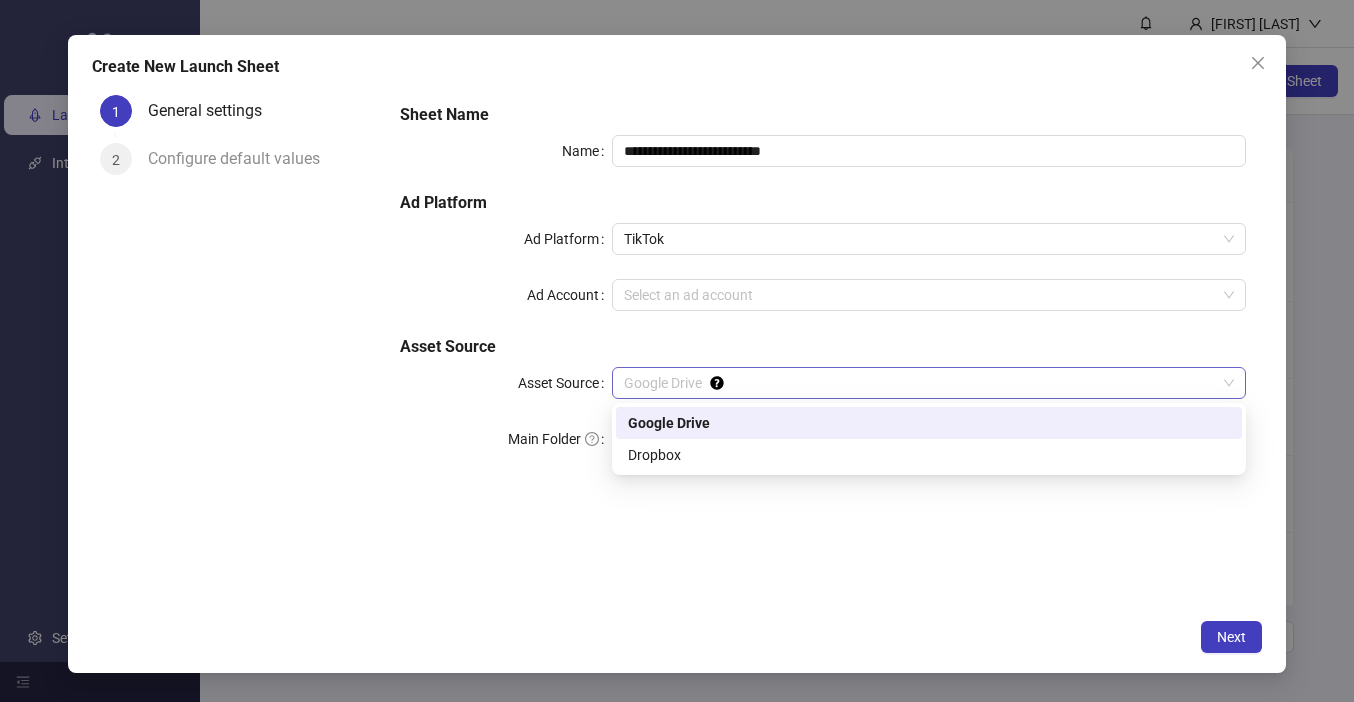 click on "Google Drive" at bounding box center [929, 383] 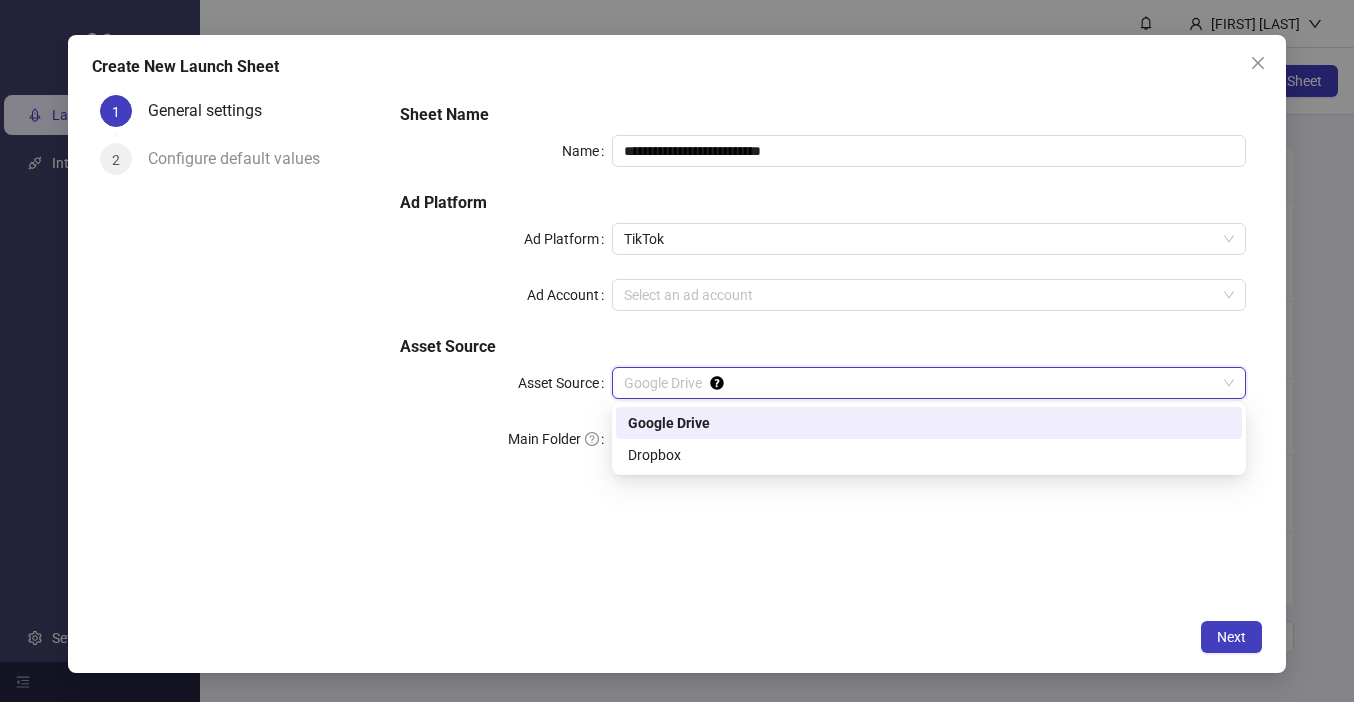 click on "Asset Source" at bounding box center (823, 347) 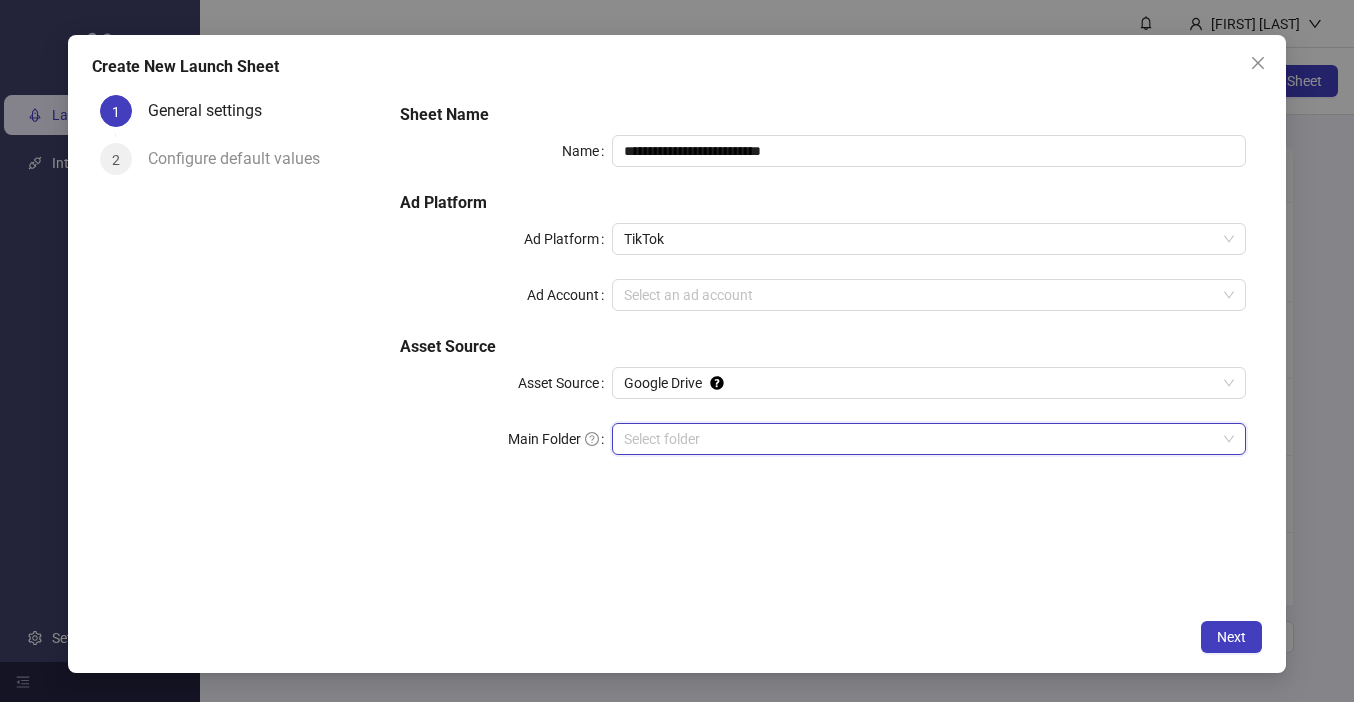 click on "Main Folder" at bounding box center [920, 439] 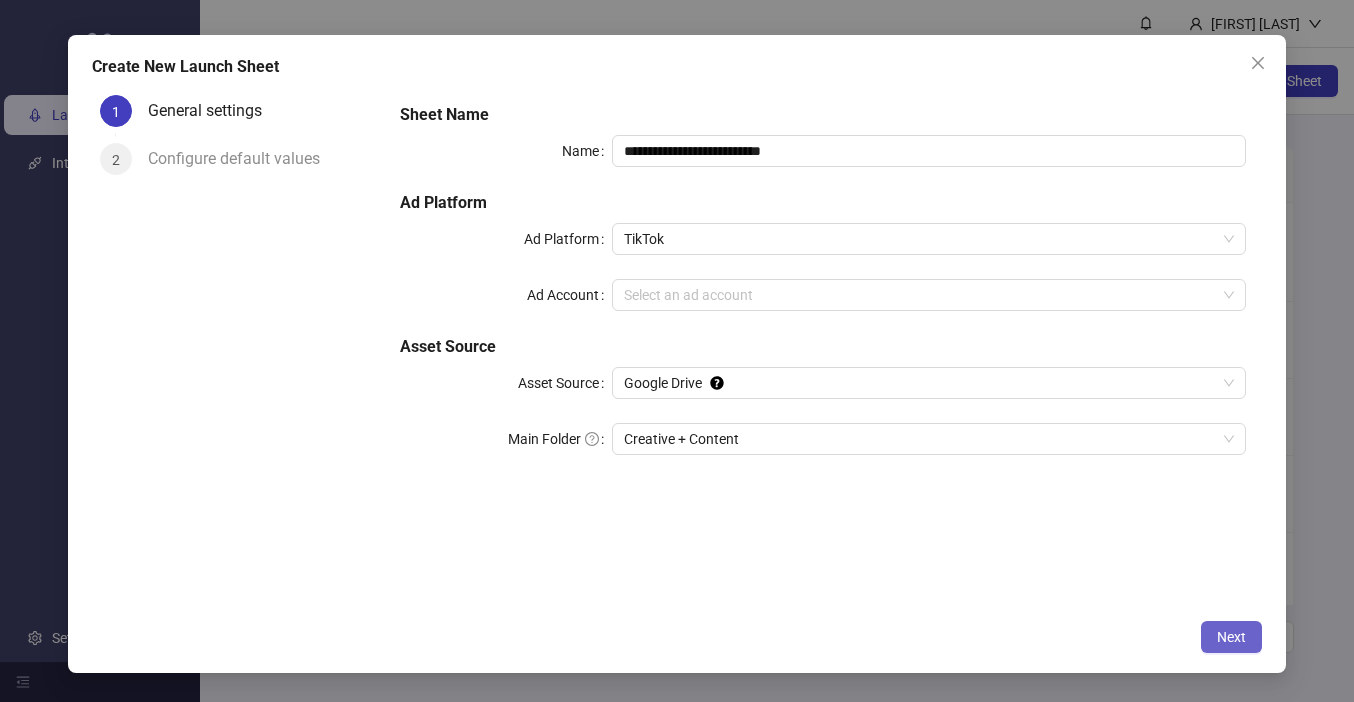 click on "Next" at bounding box center [1231, 637] 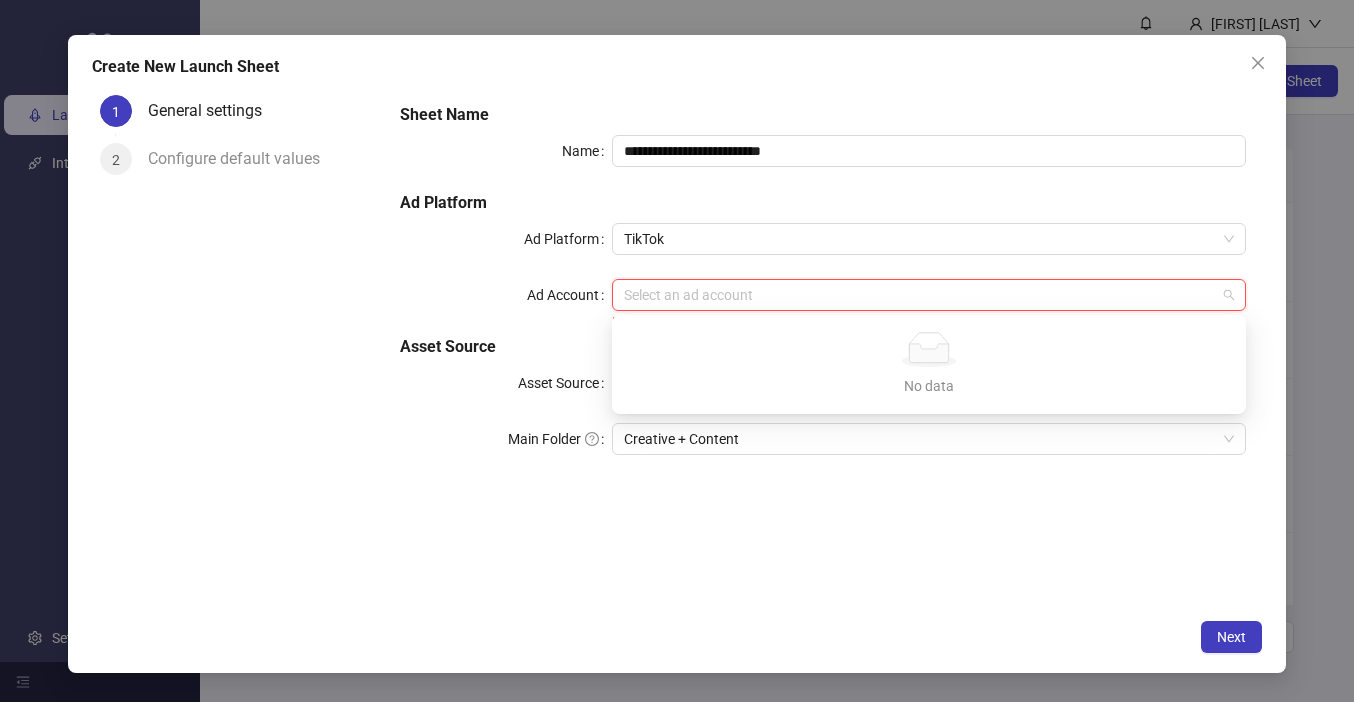 click on "Ad Account" at bounding box center [920, 295] 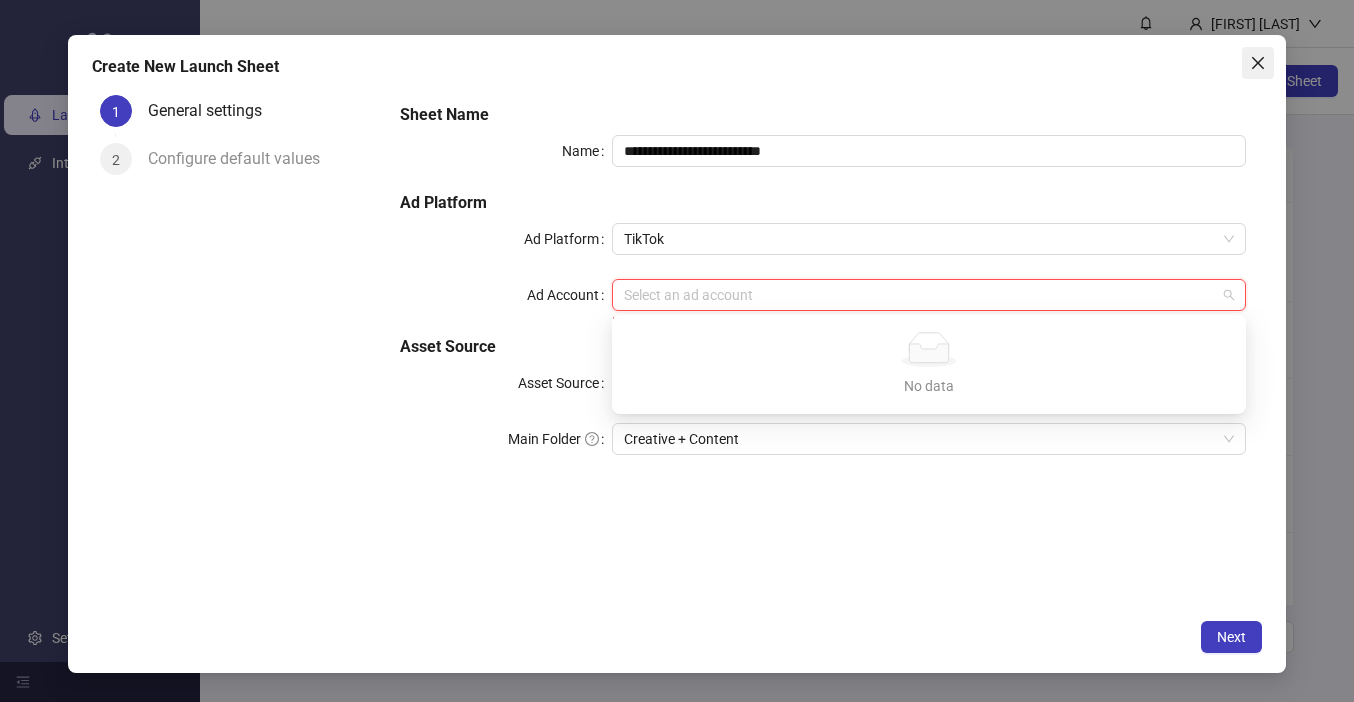 click 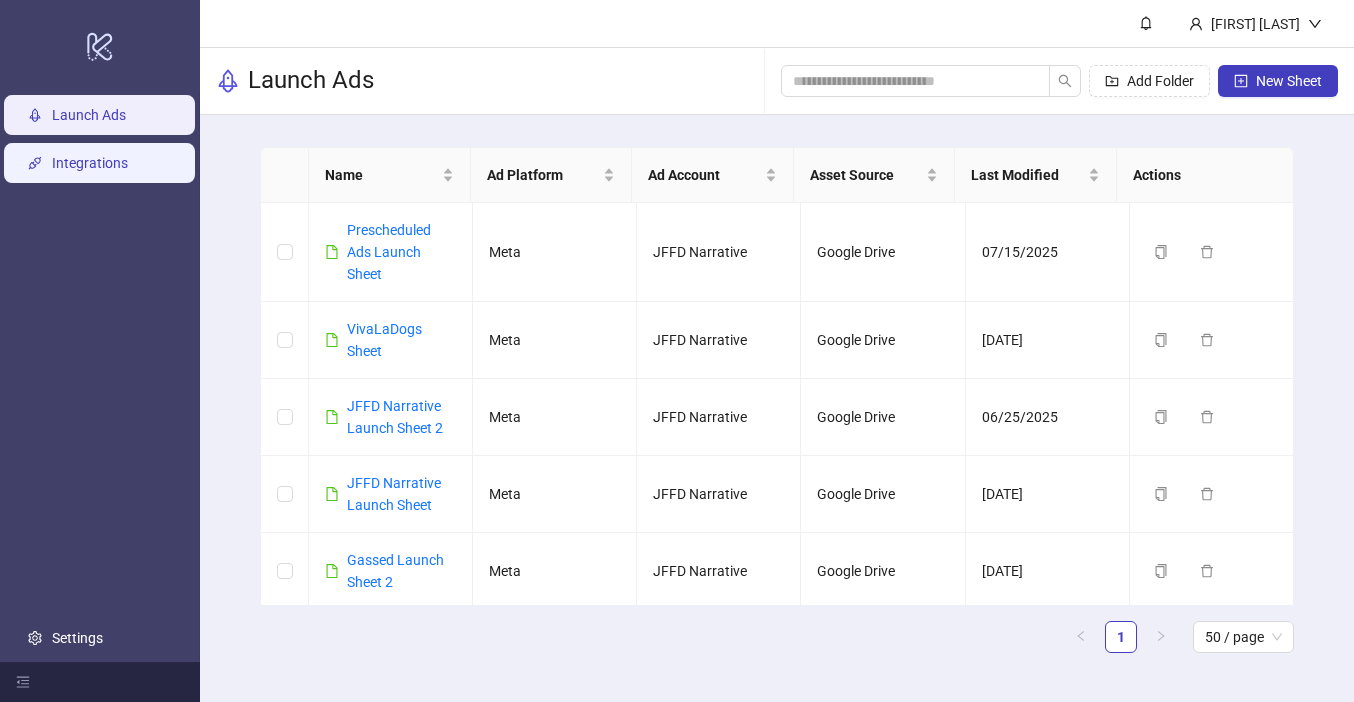 click on "Integrations" at bounding box center (90, 163) 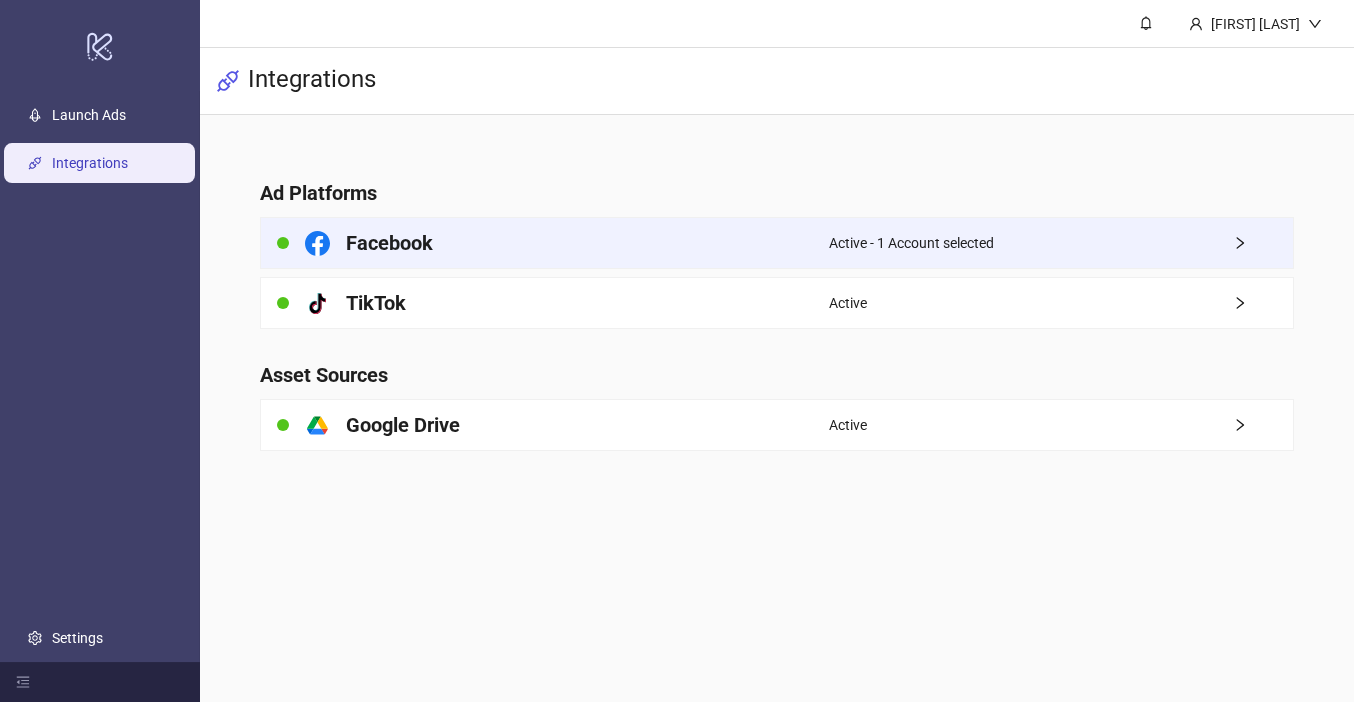 click 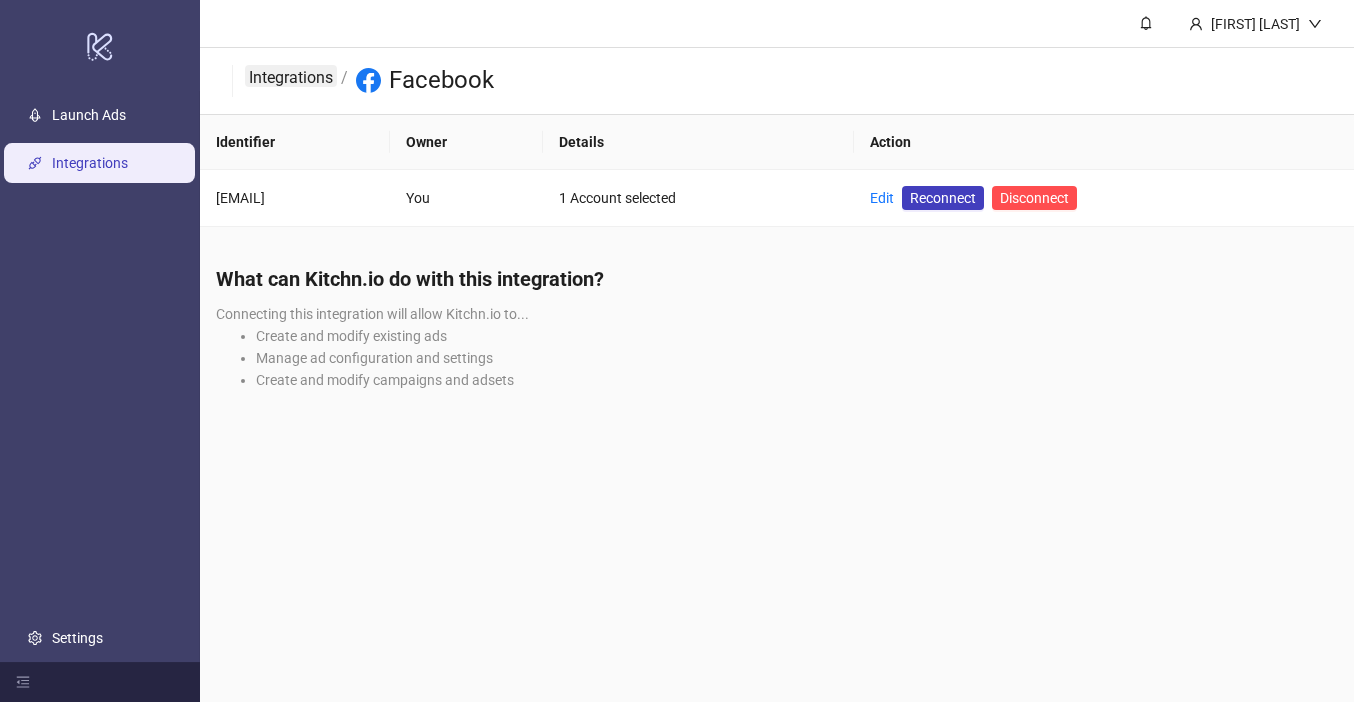 click on "Integrations" at bounding box center (291, 76) 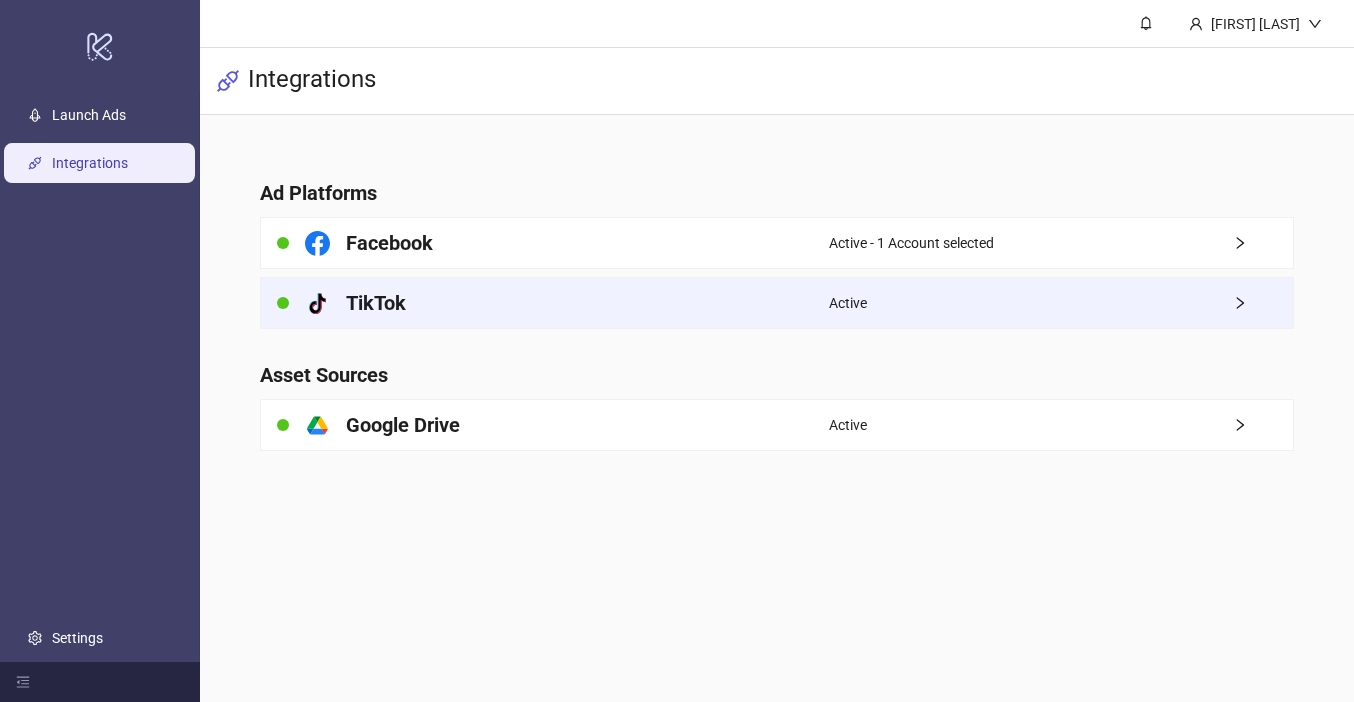 click on "Active" at bounding box center (1061, 303) 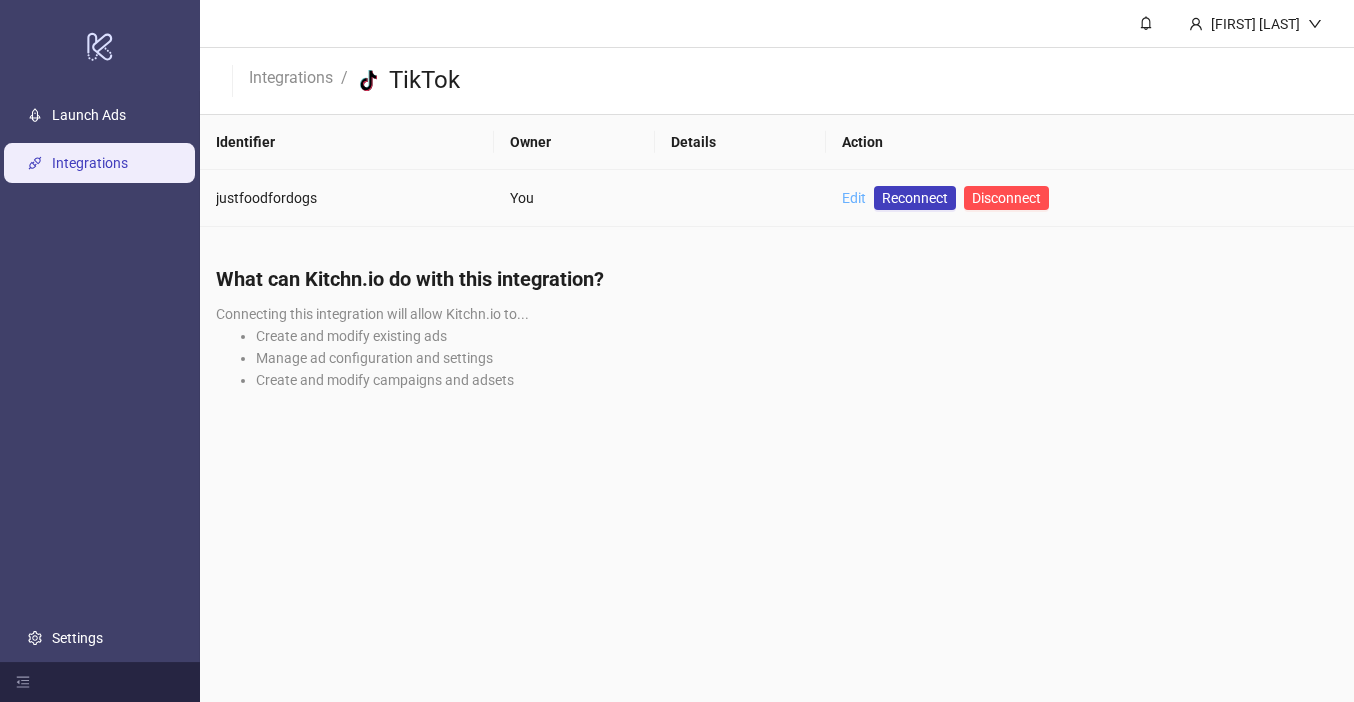 click on "Edit" at bounding box center [854, 198] 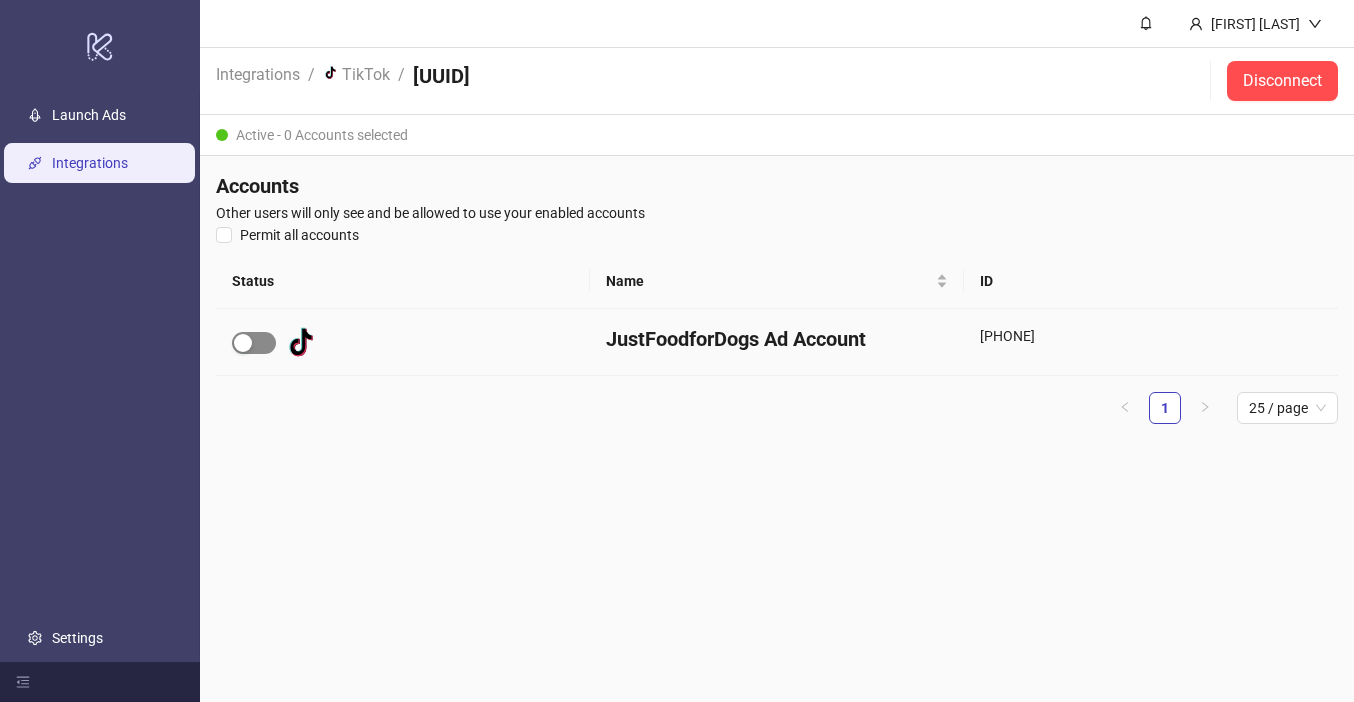click at bounding box center (243, 343) 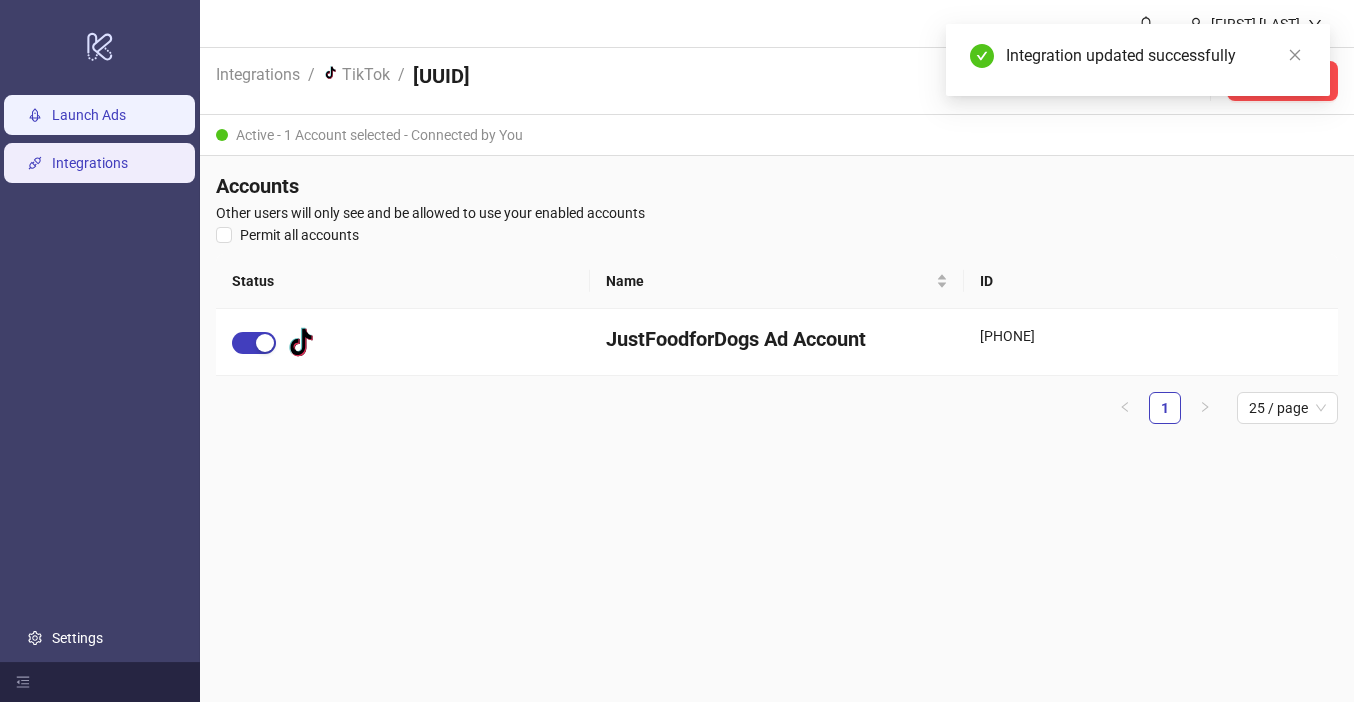 click on "Launch Ads" at bounding box center [89, 115] 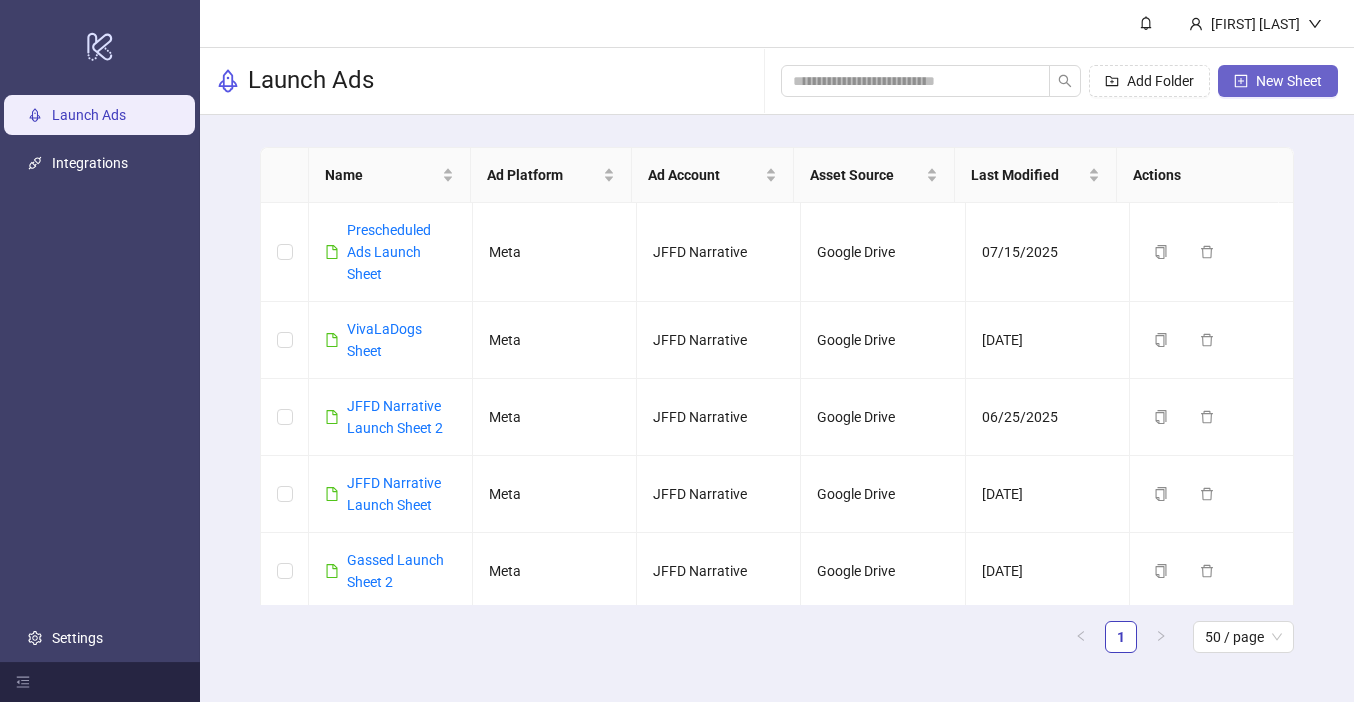 click on "New Sheet" at bounding box center [1278, 81] 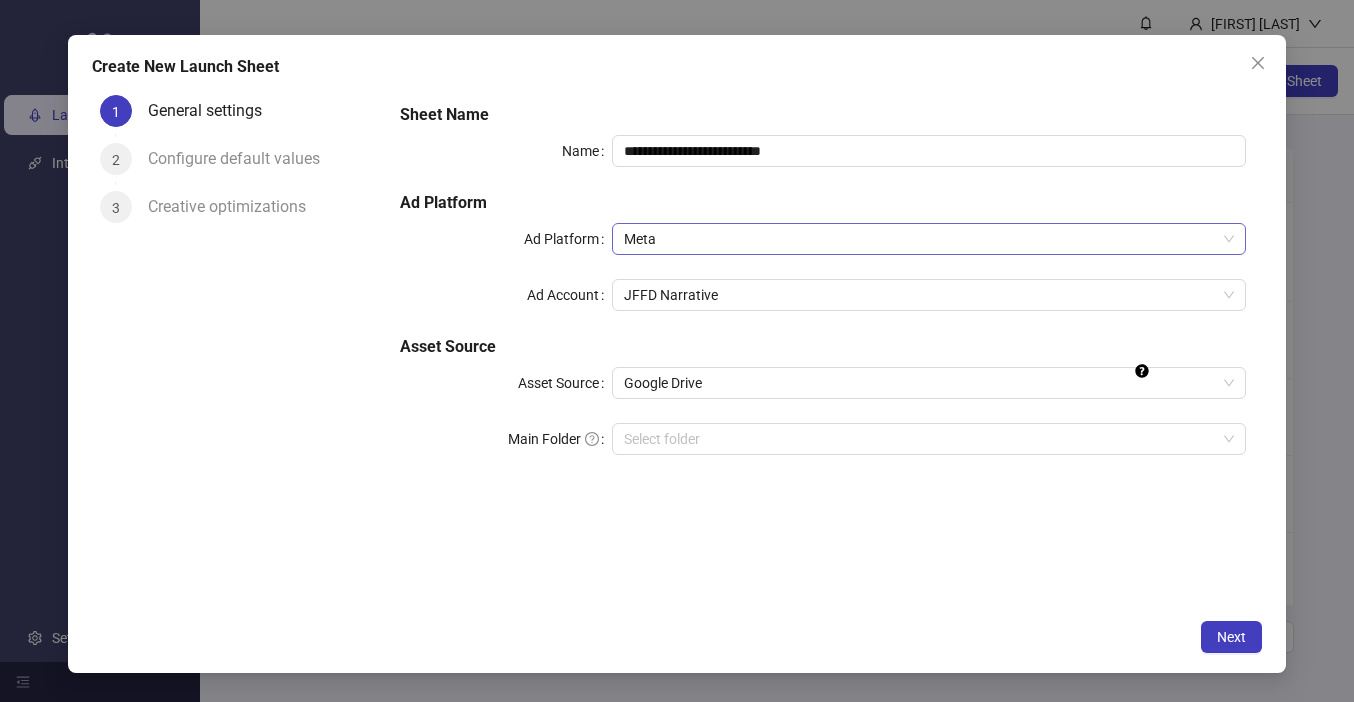 click on "Meta" at bounding box center [929, 239] 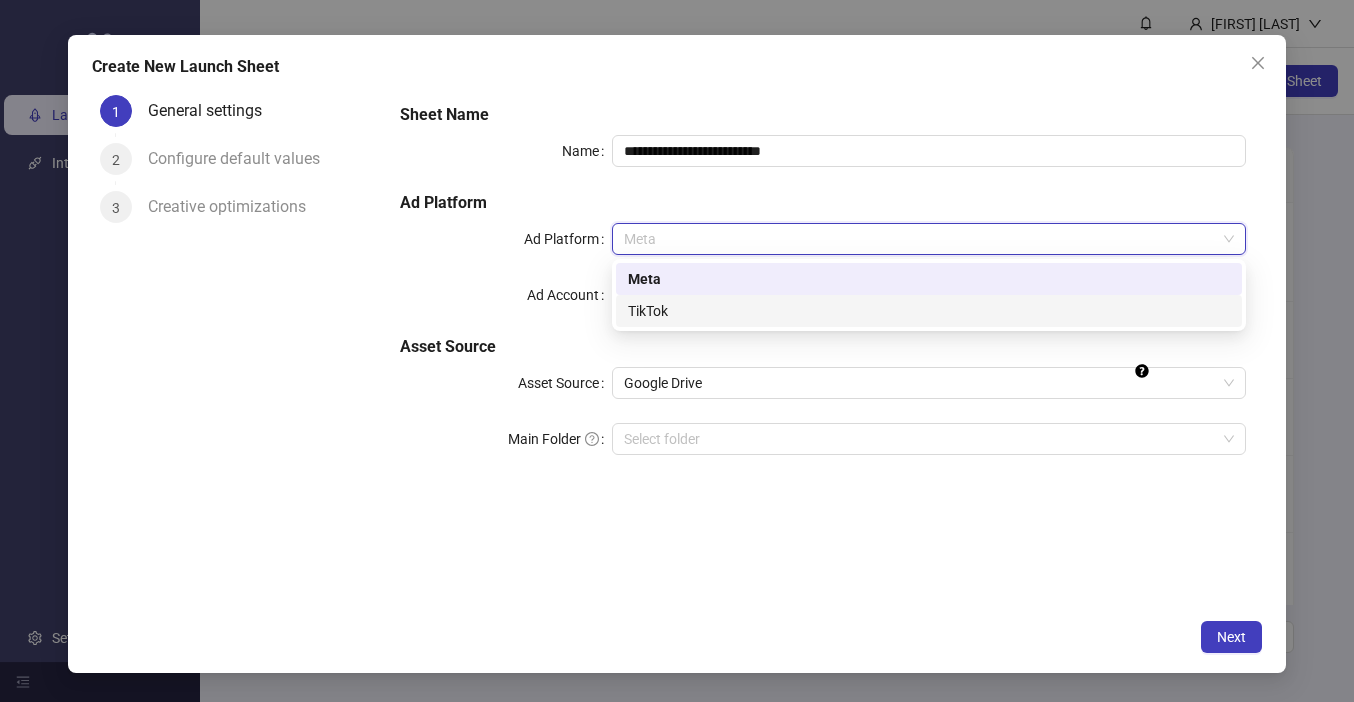 click on "TikTok" at bounding box center [929, 311] 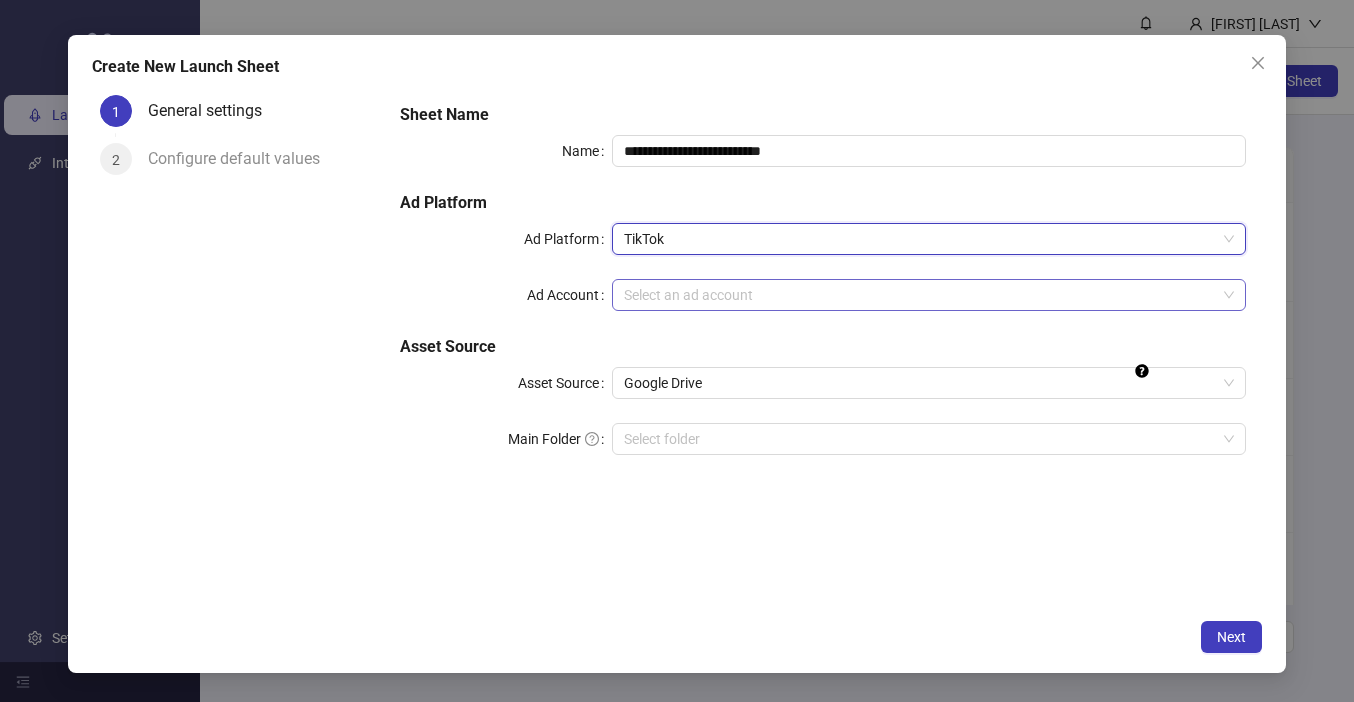click on "Ad Account" at bounding box center [920, 295] 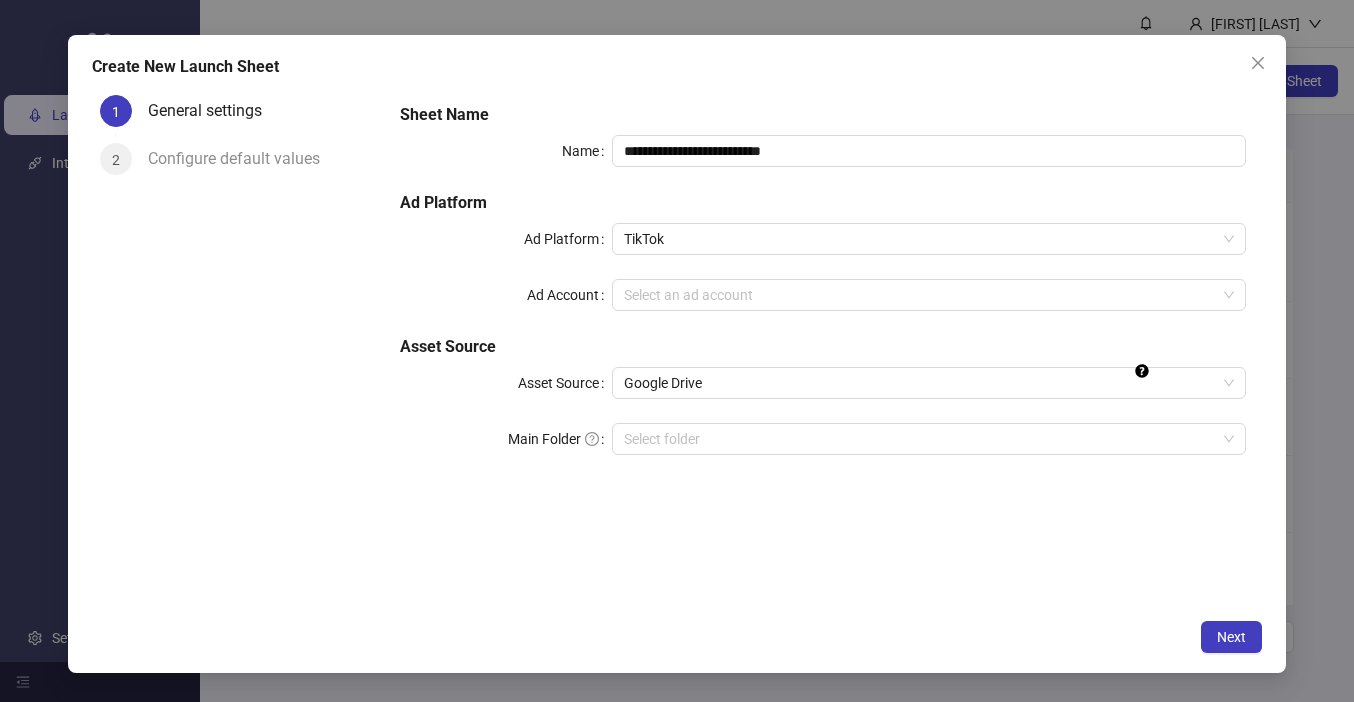 click on "**********" at bounding box center [823, 291] 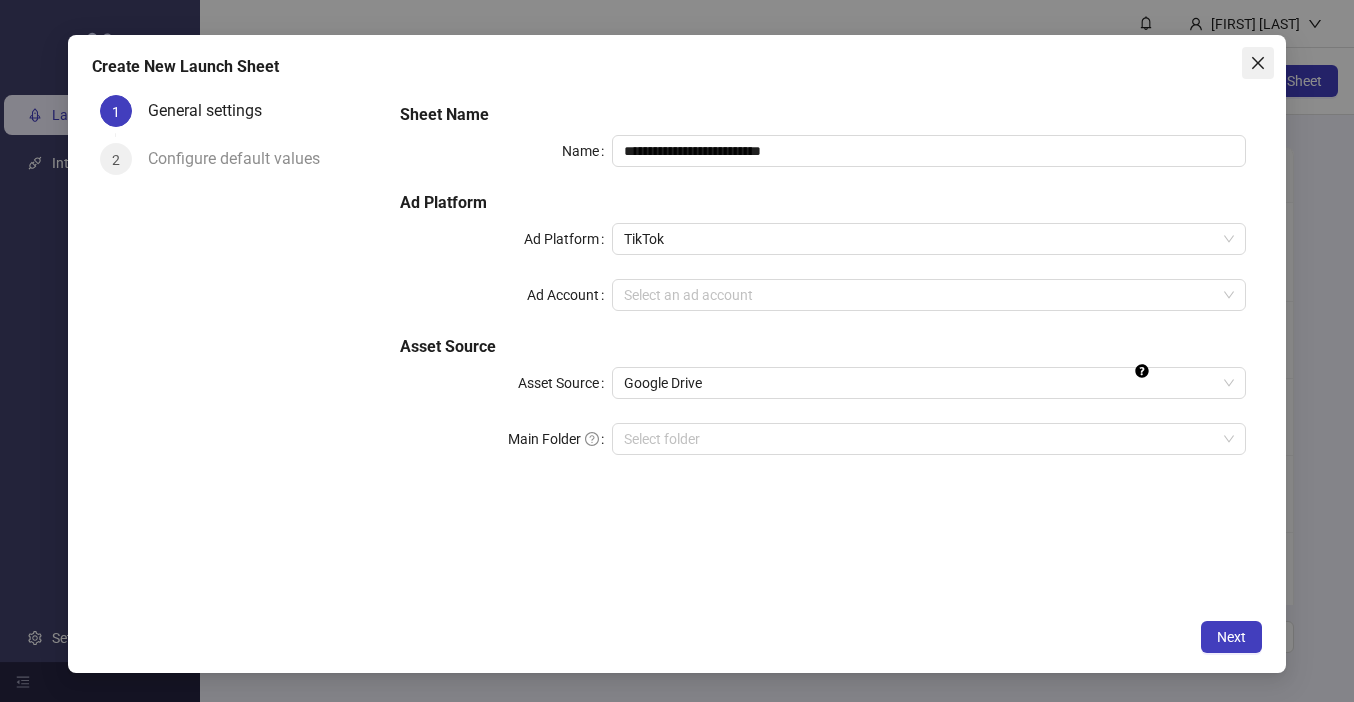 click 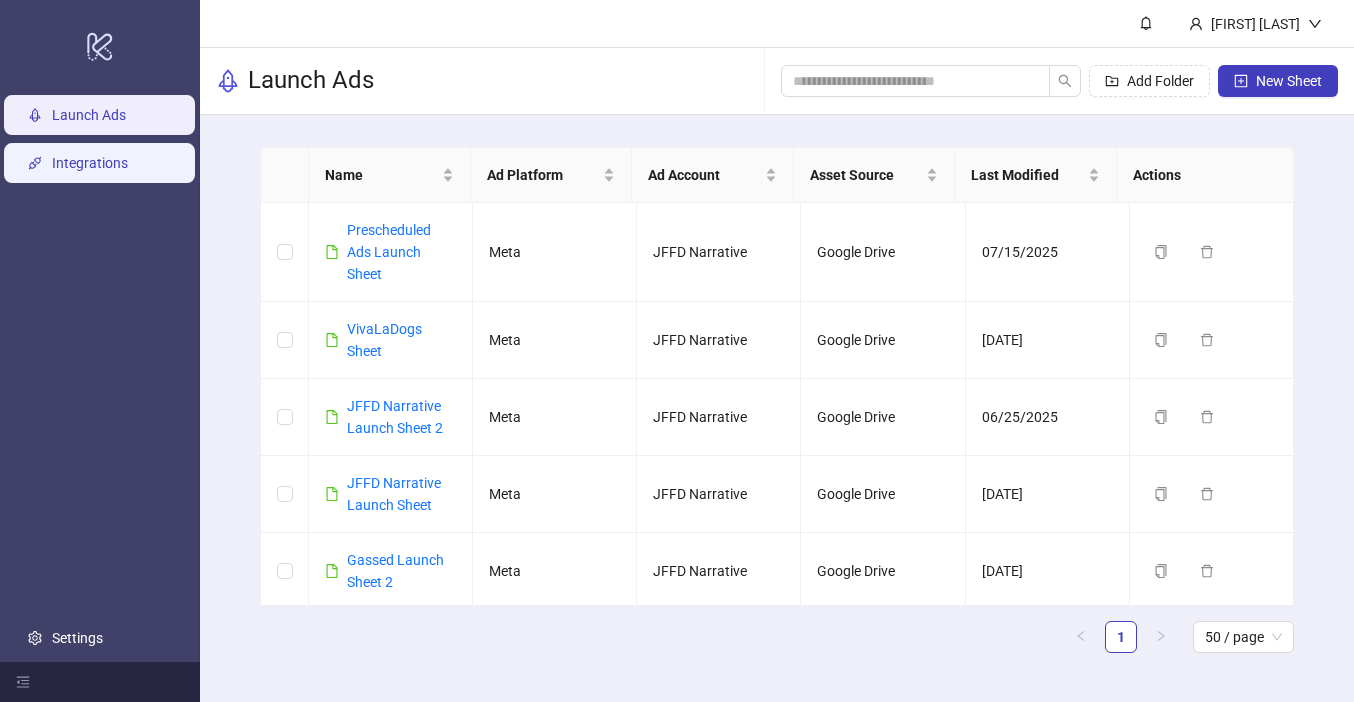click on "Integrations" at bounding box center (90, 163) 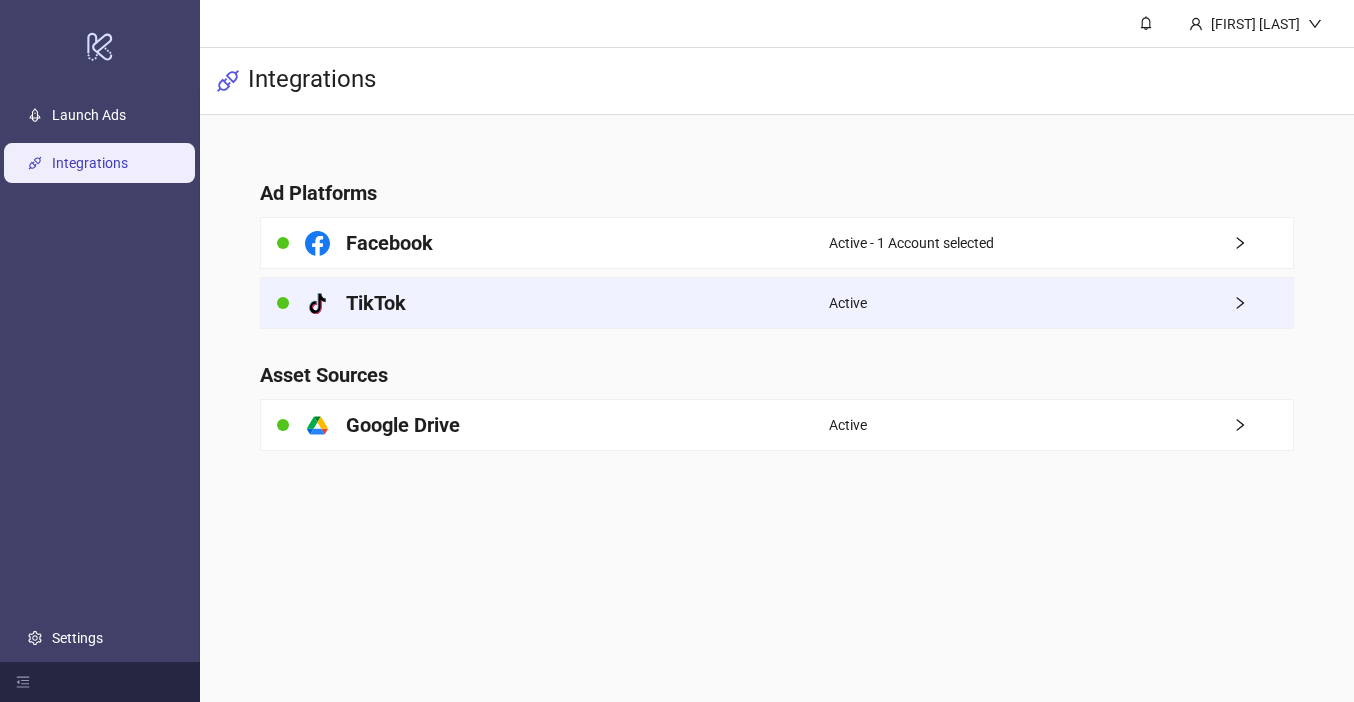 click on "platform/tik_tok TikTok" at bounding box center [544, 303] 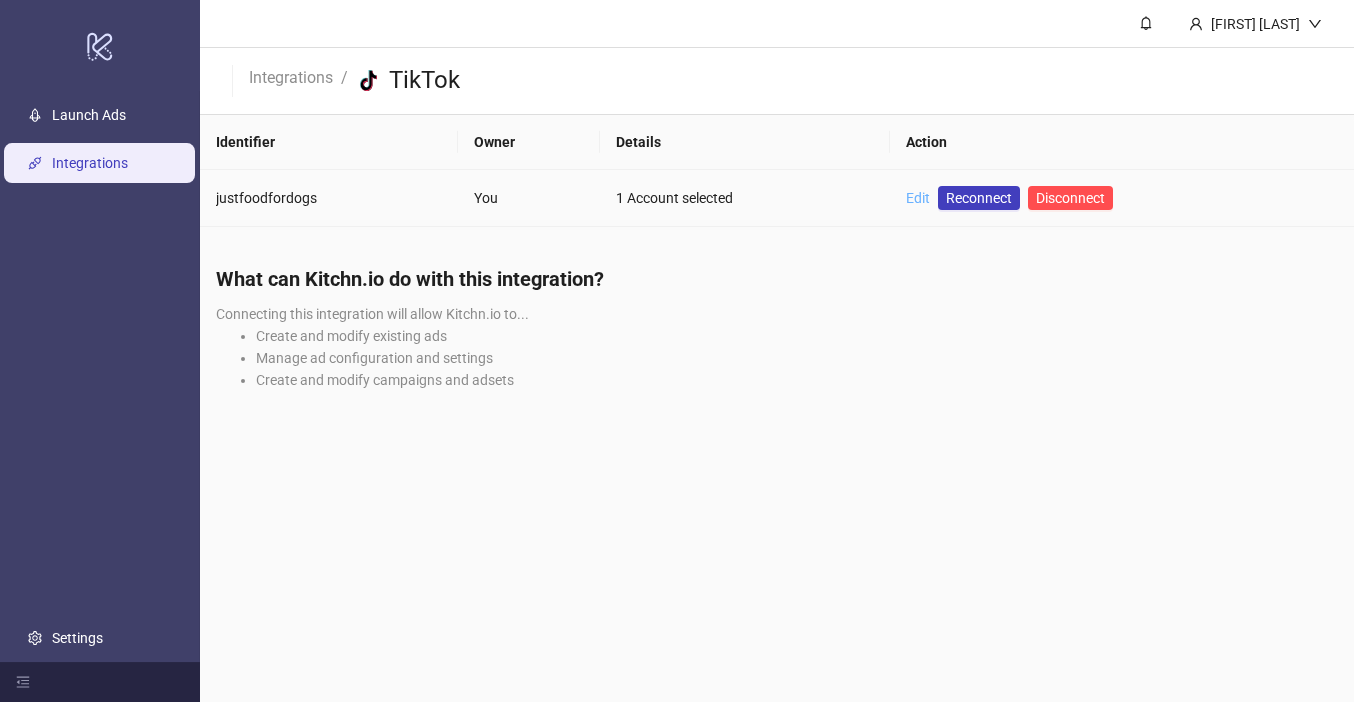 click on "Edit" at bounding box center (918, 198) 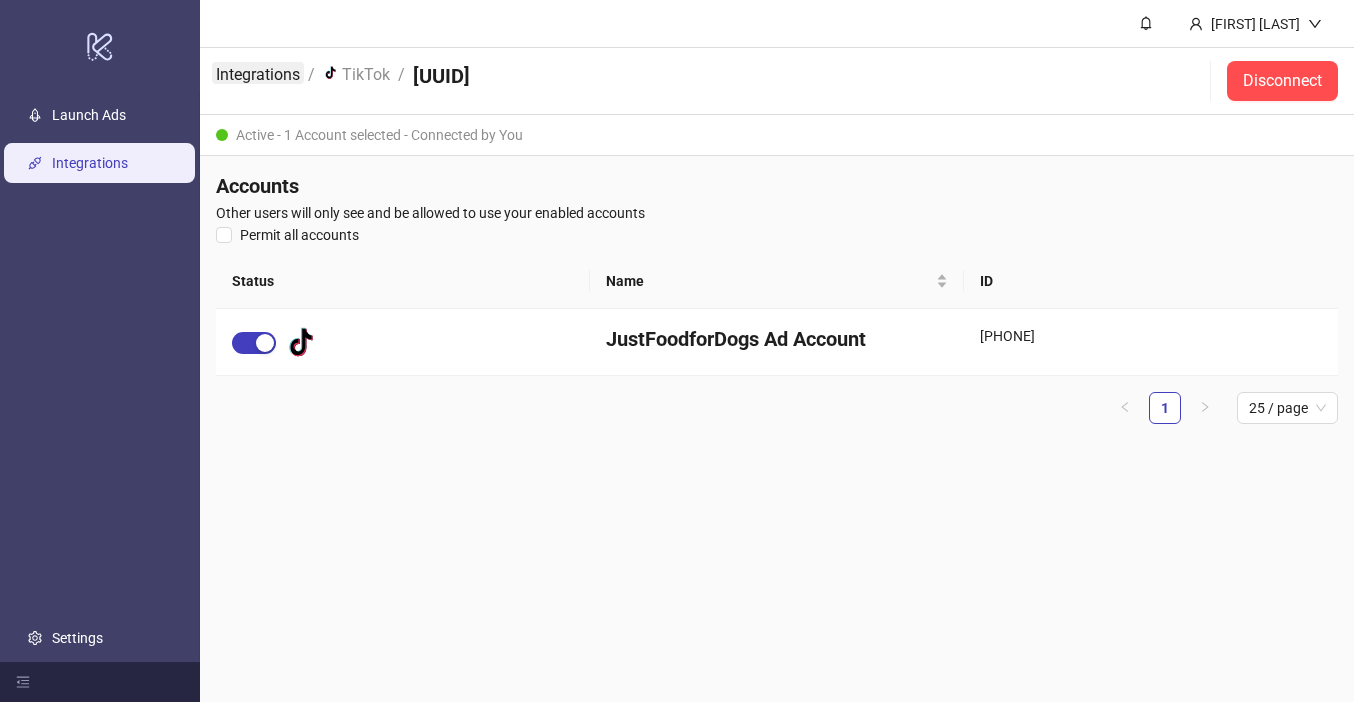 click on "Integrations" at bounding box center (258, 73) 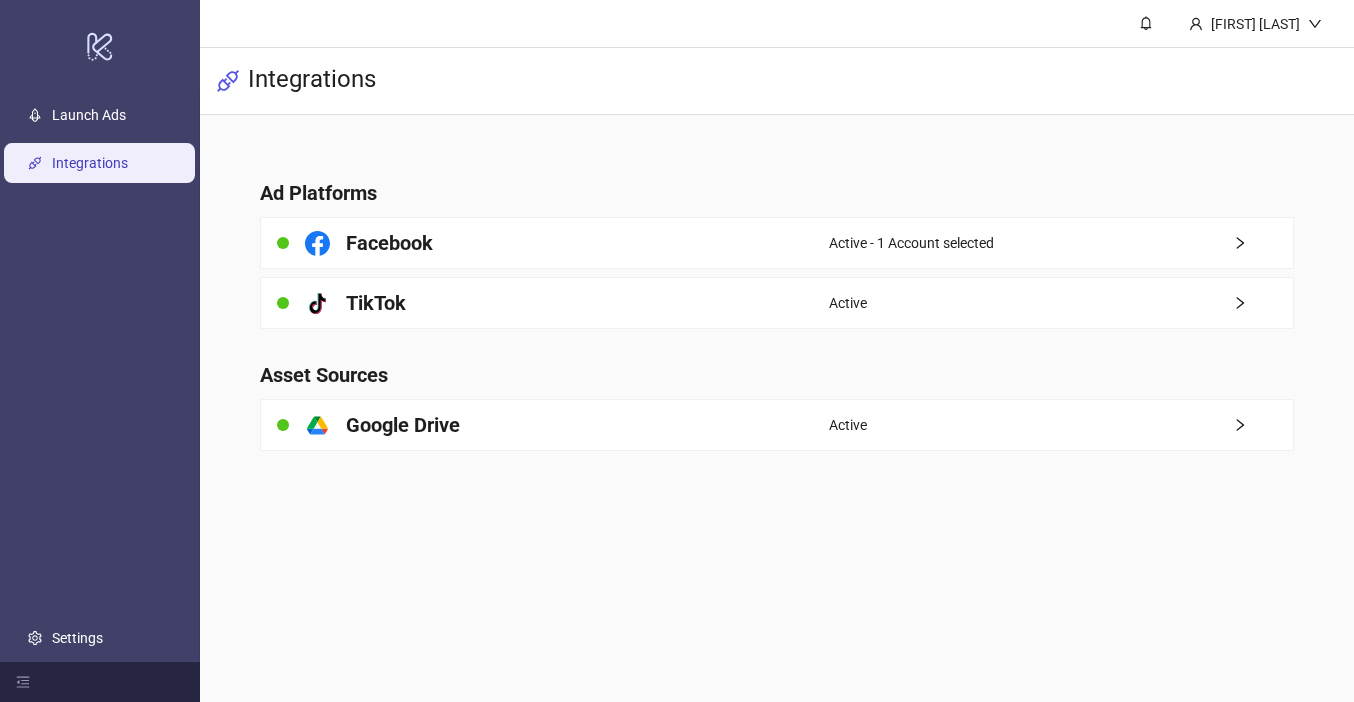 click on "Ad Platforms Facebook Active - 1 Account selected platform/tik_tok TikTok Active Asset Sources platform/google_drive Google Drive Active" at bounding box center (777, 303) 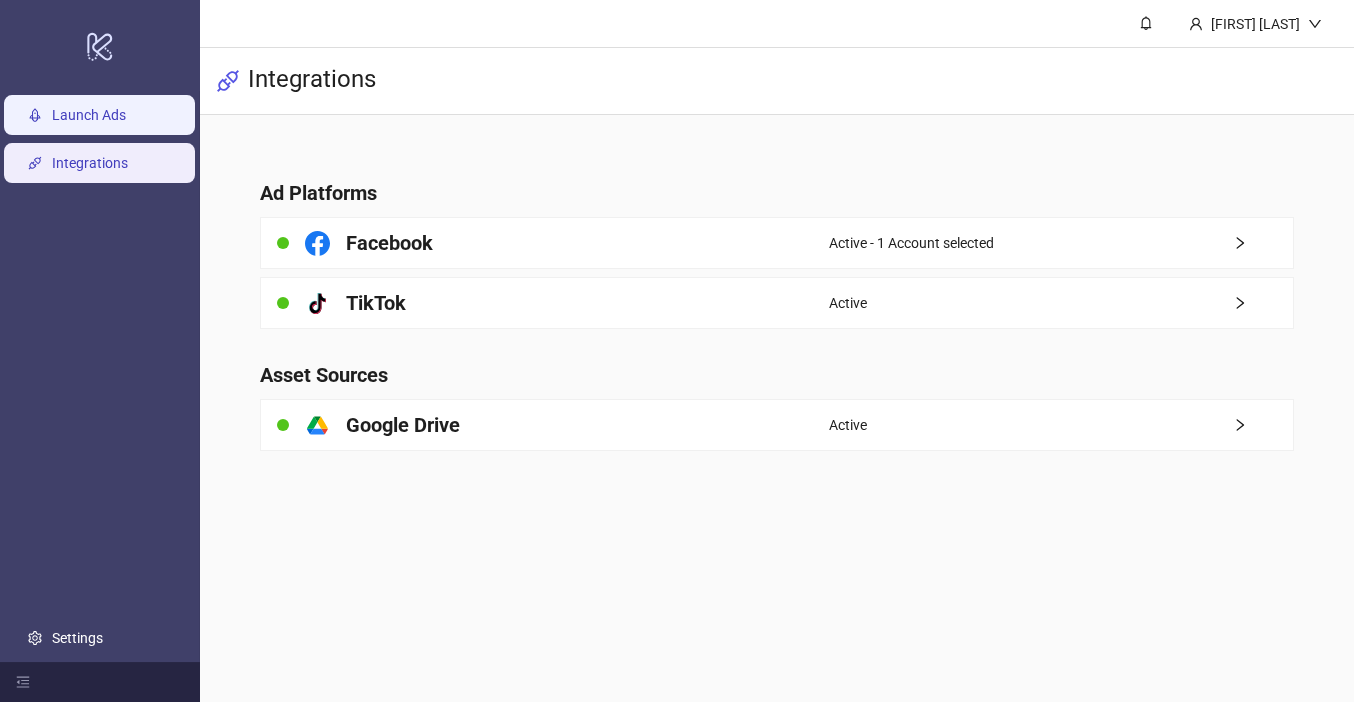 click on "Launch Ads" at bounding box center [89, 115] 